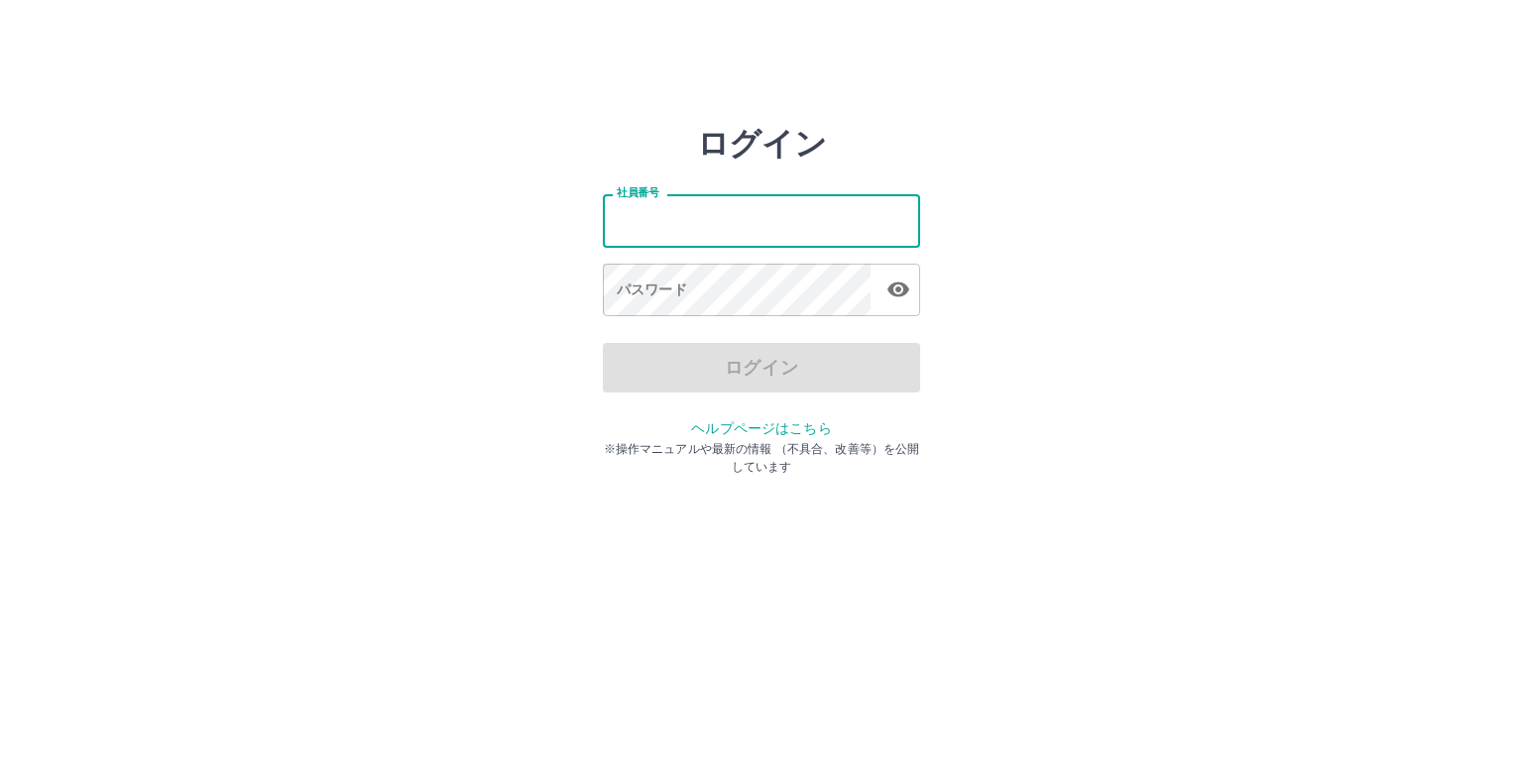 scroll, scrollTop: 0, scrollLeft: 0, axis: both 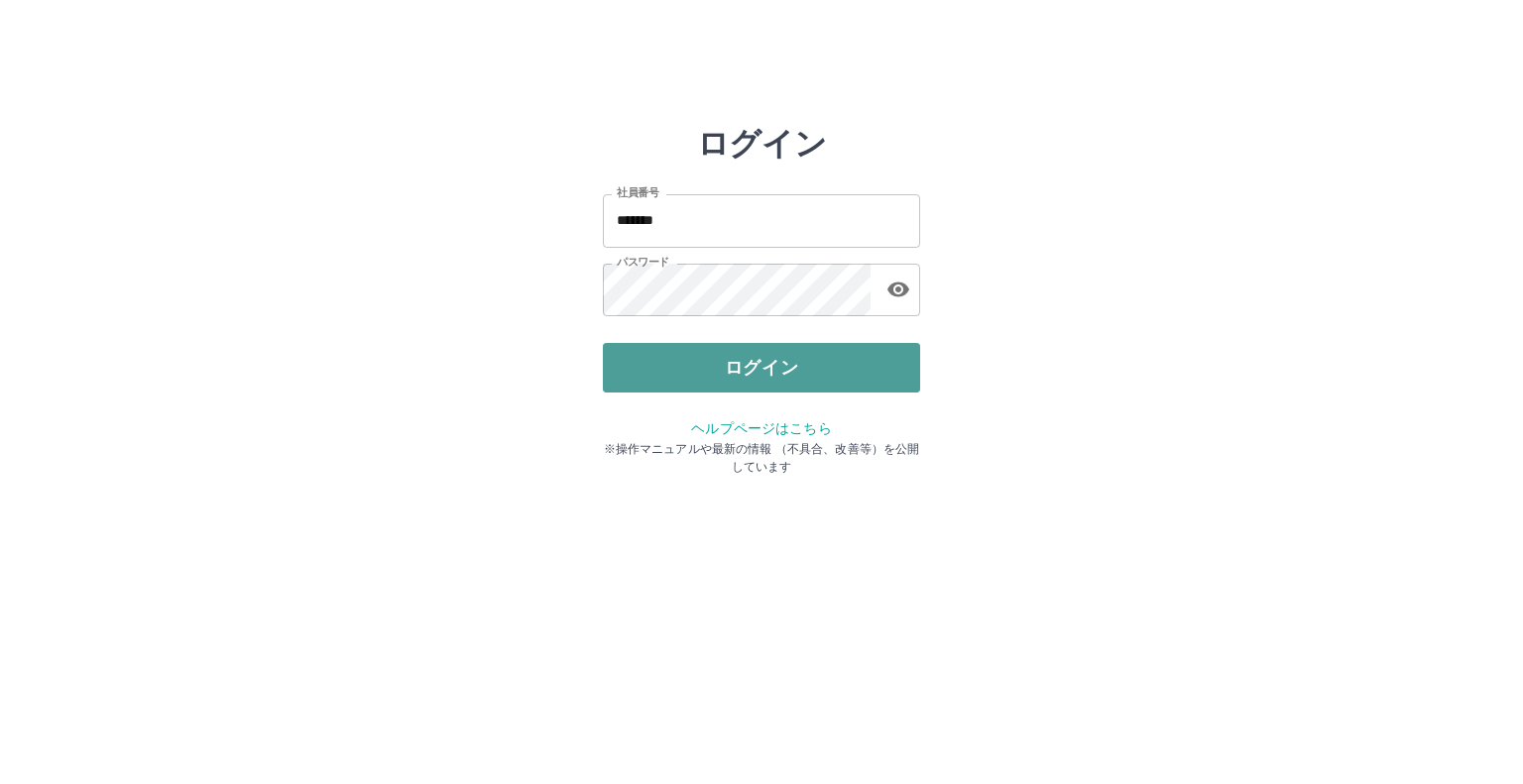 click on "ログイン" at bounding box center [762, 368] 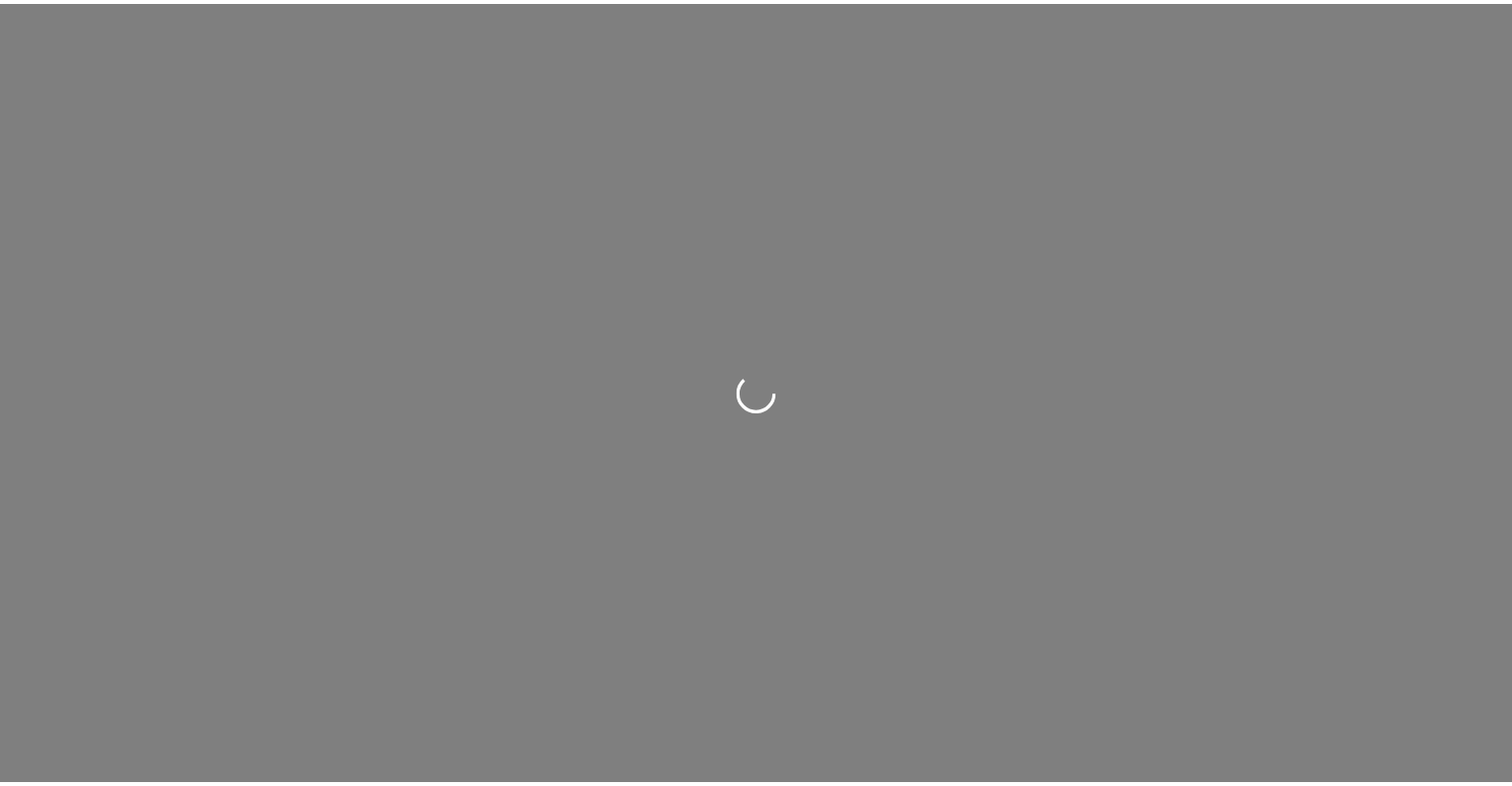 scroll, scrollTop: 0, scrollLeft: 0, axis: both 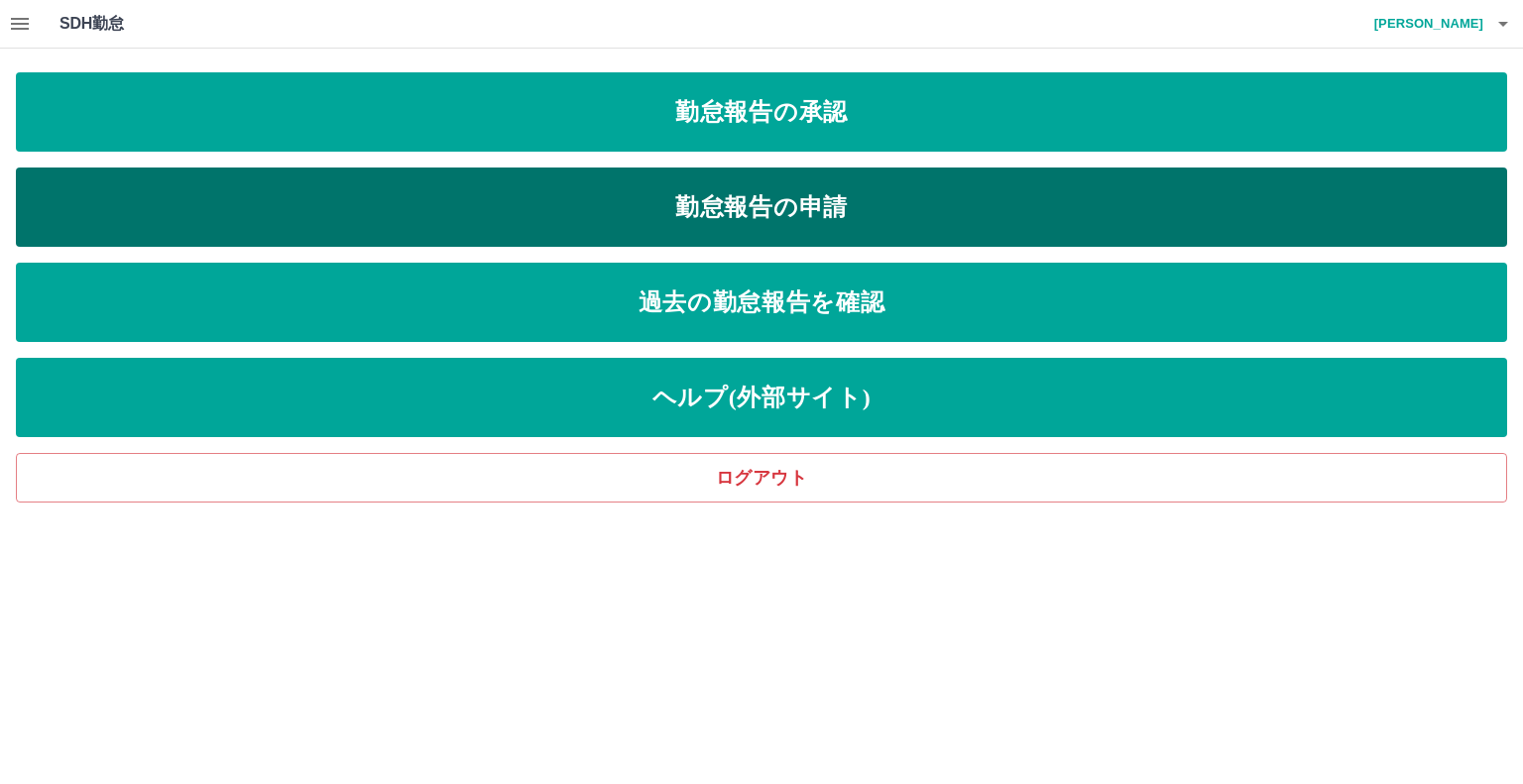 click on "勤怠報告の申請" at bounding box center [762, 207] 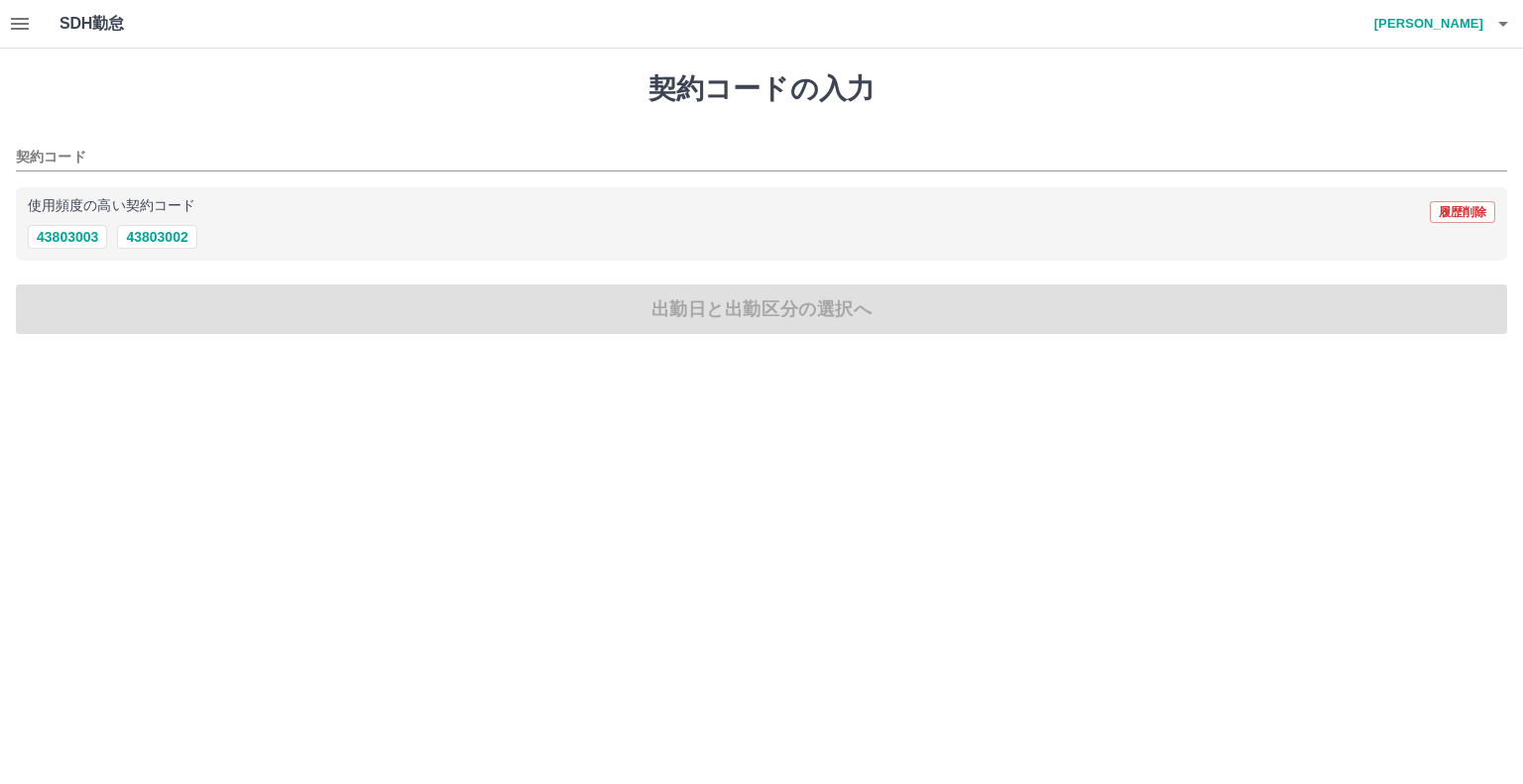 click 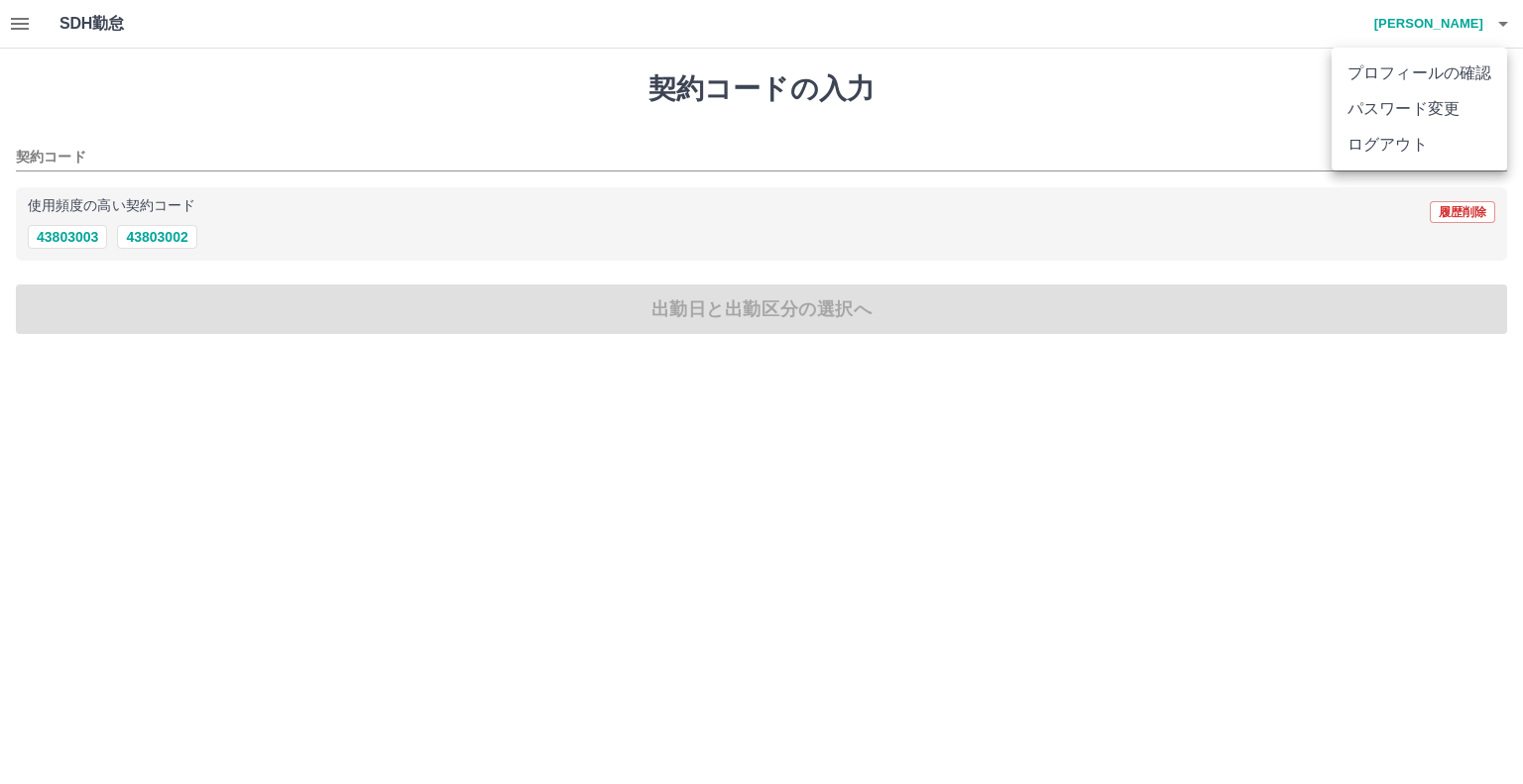 click at bounding box center (762, 392) 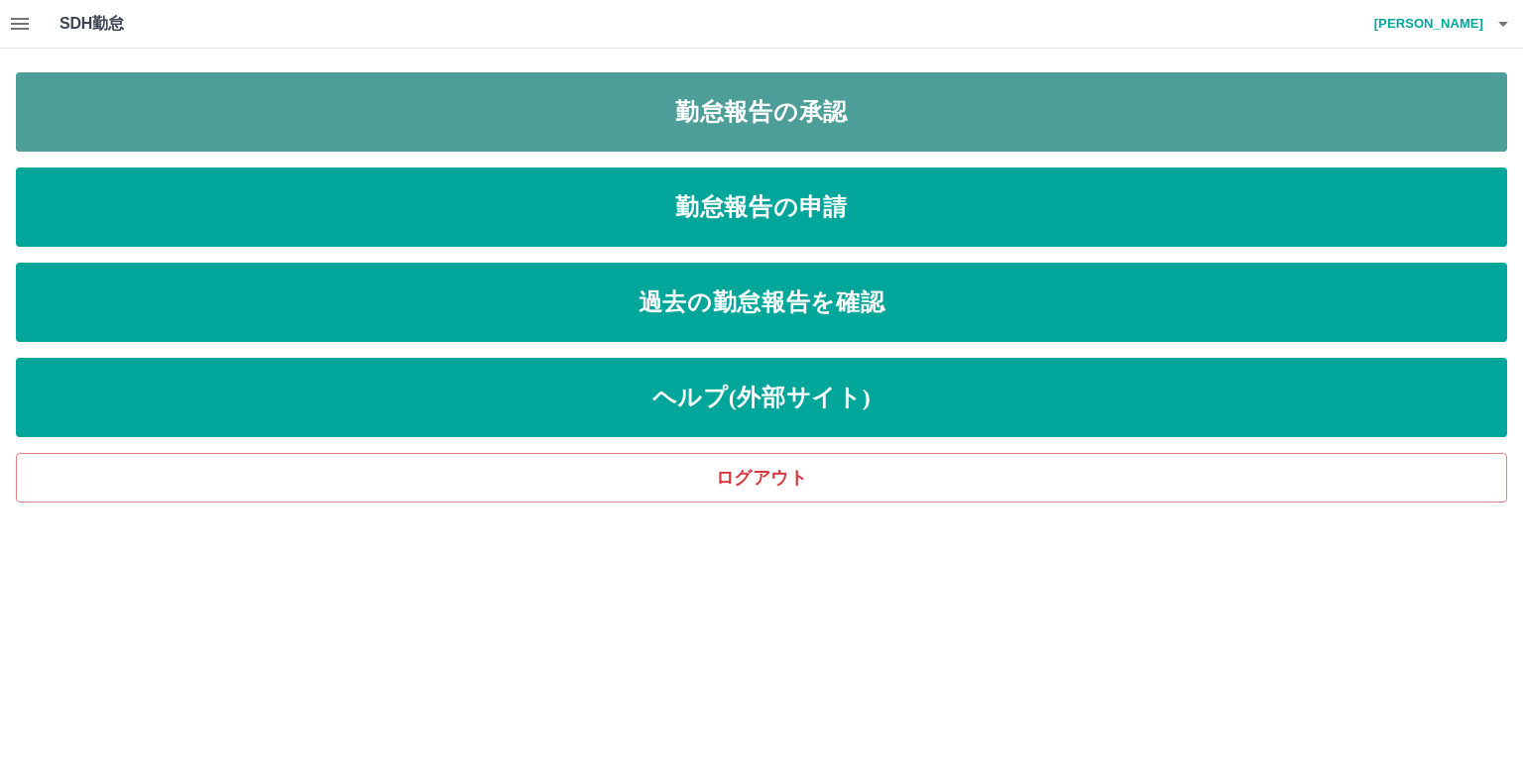 click on "勤怠報告の承認" at bounding box center [762, 112] 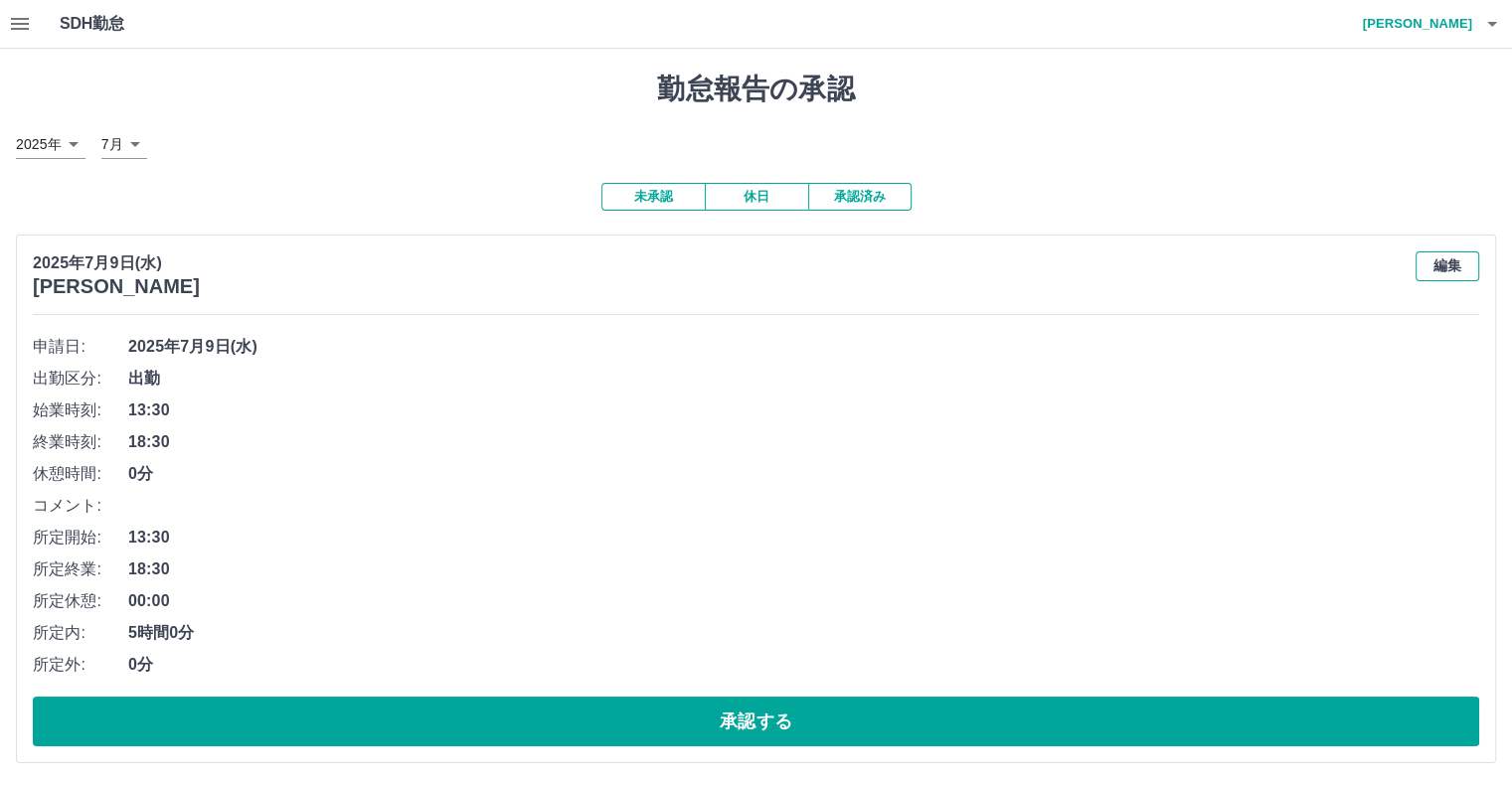 click on "編集" at bounding box center (1447, 266) 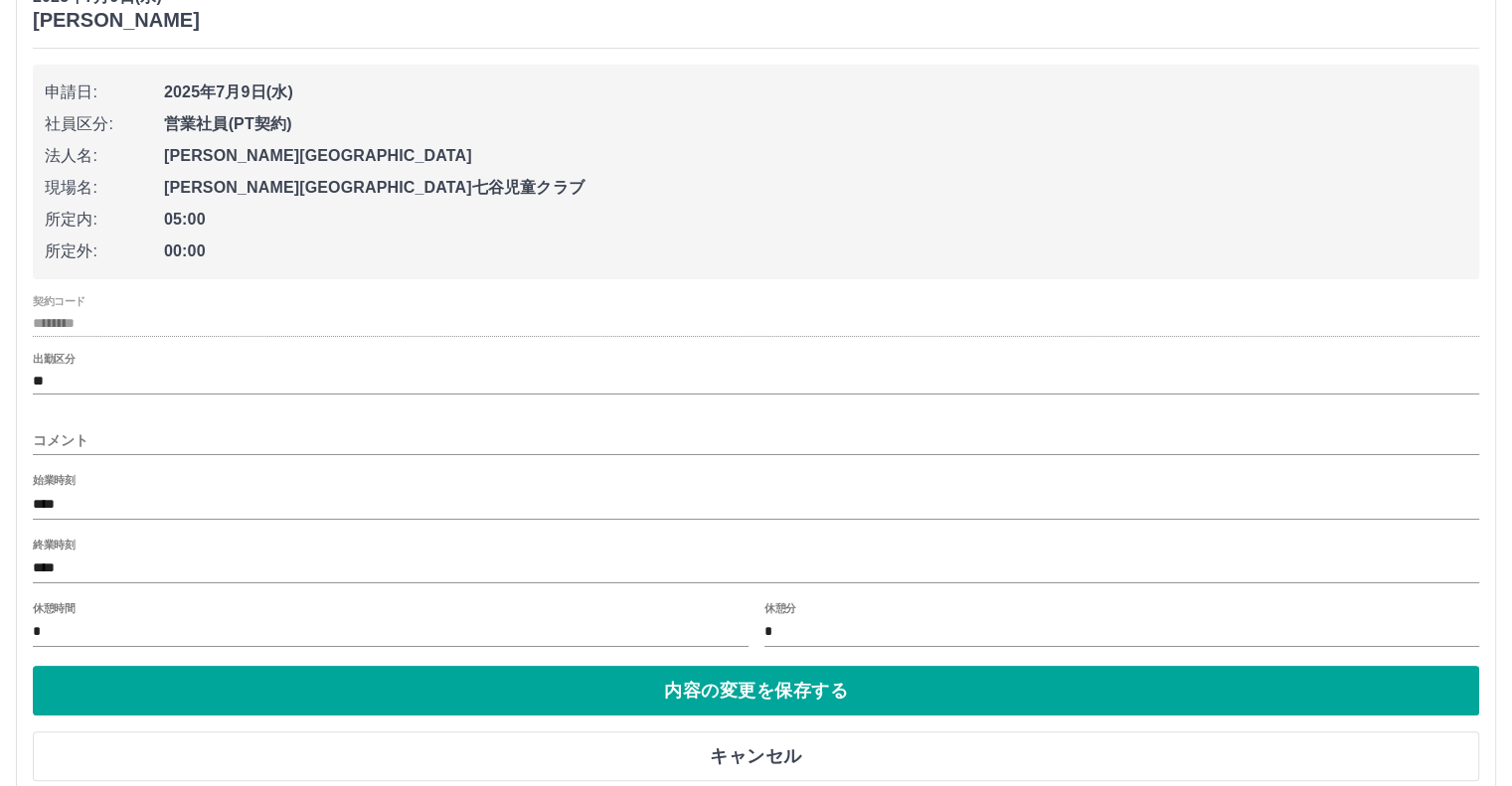 scroll, scrollTop: 298, scrollLeft: 0, axis: vertical 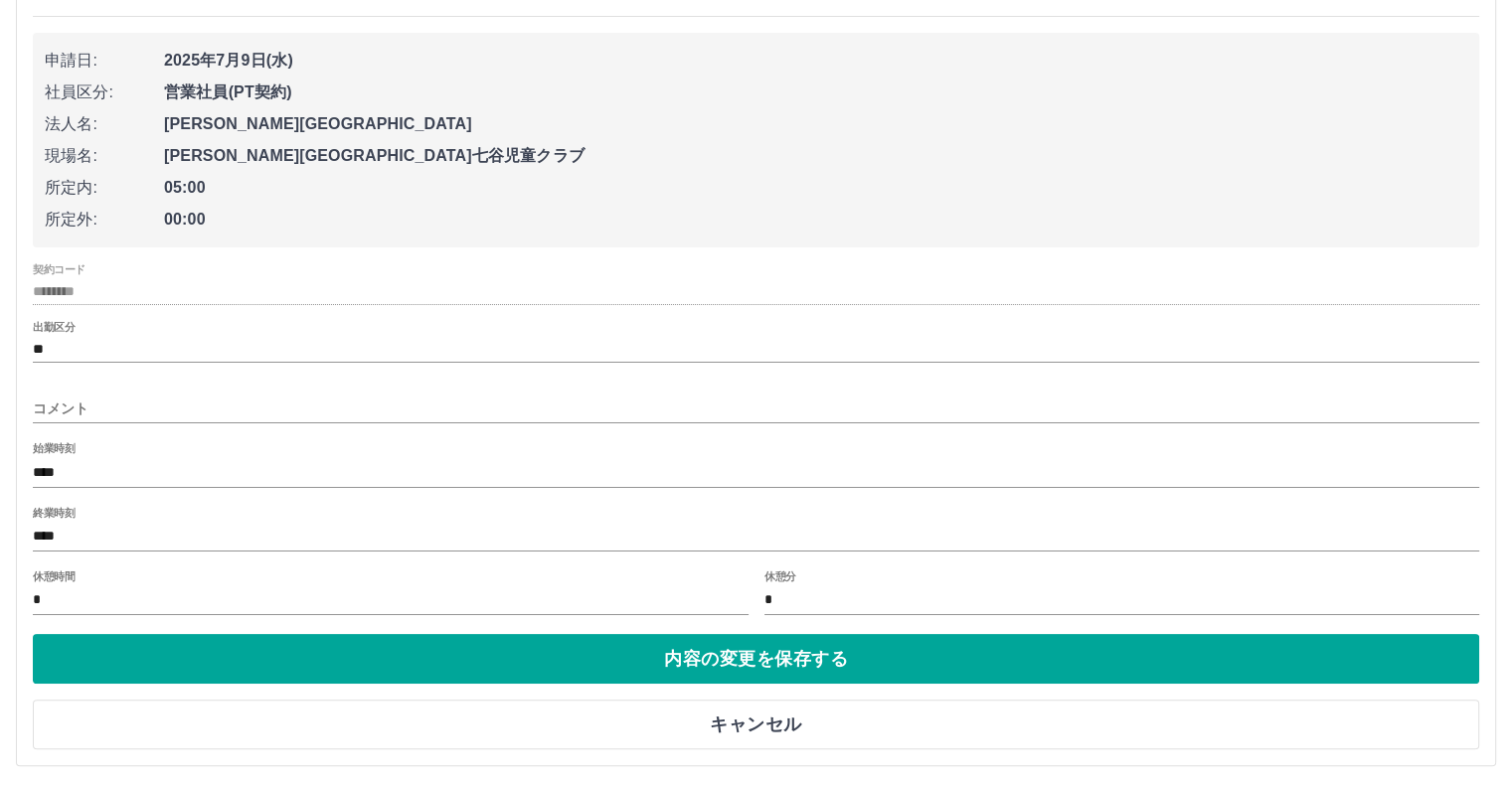 click on "コメント" at bounding box center (756, 408) 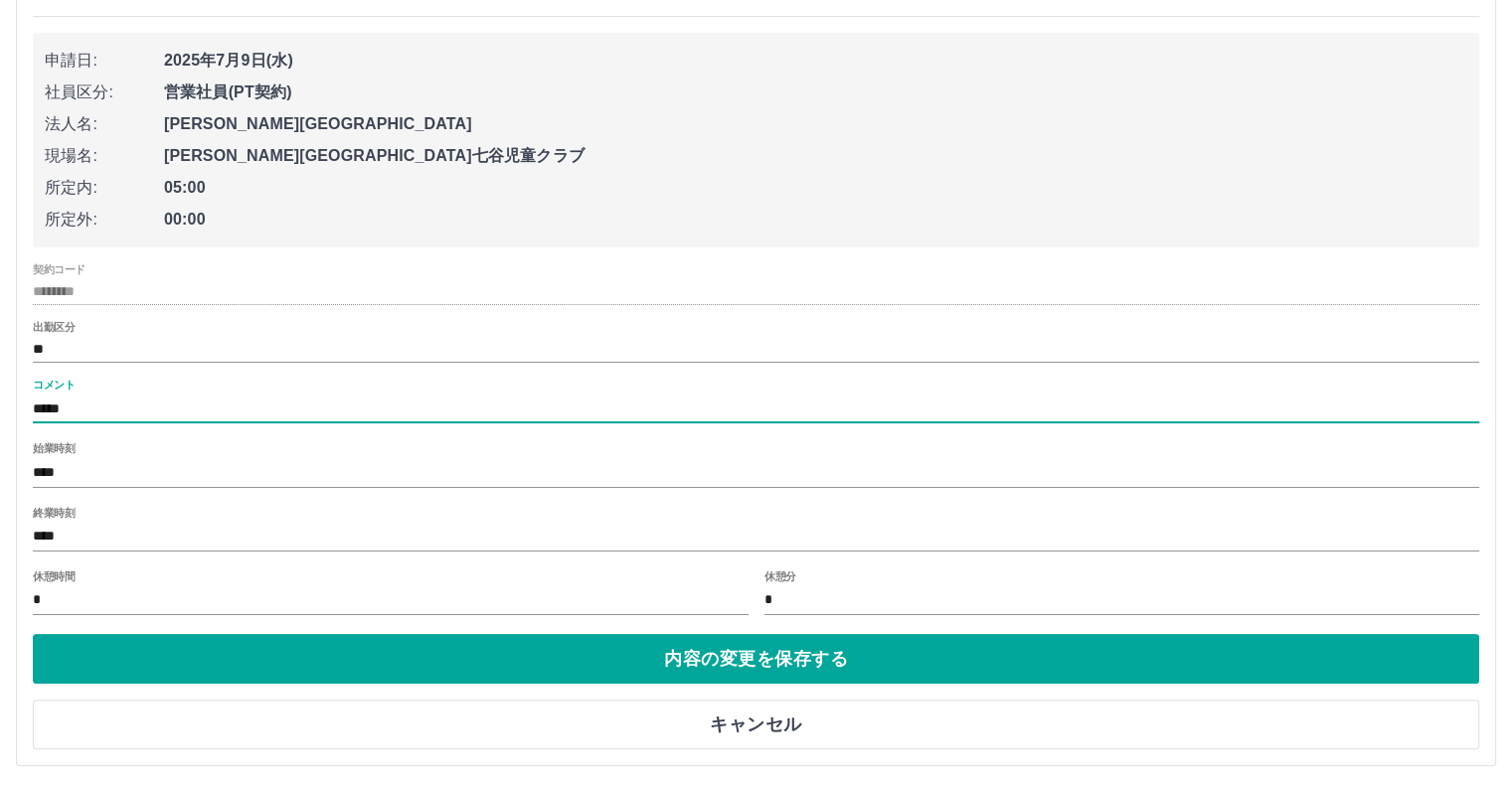 type on "*****" 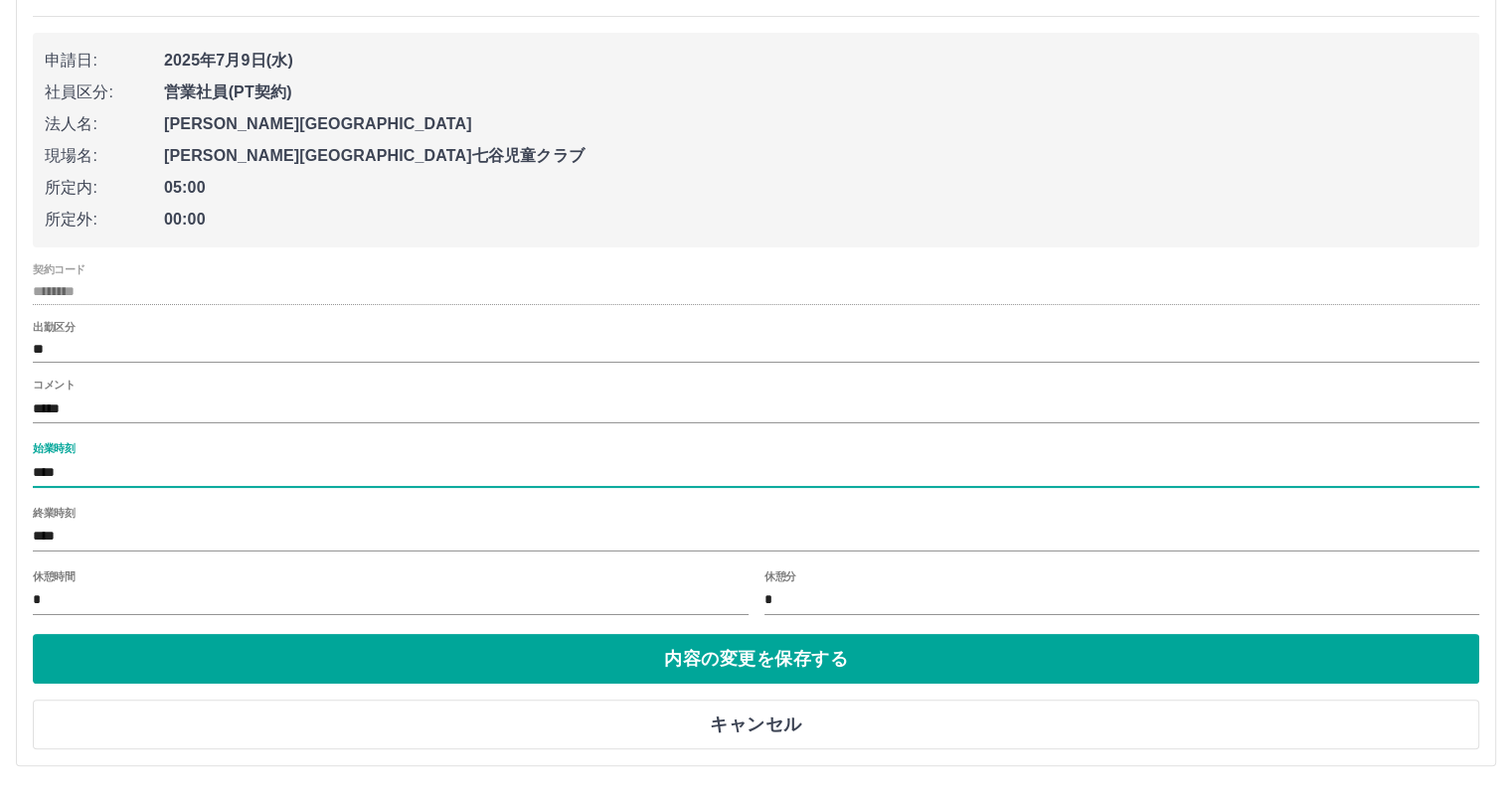 click on "****" at bounding box center [756, 472] 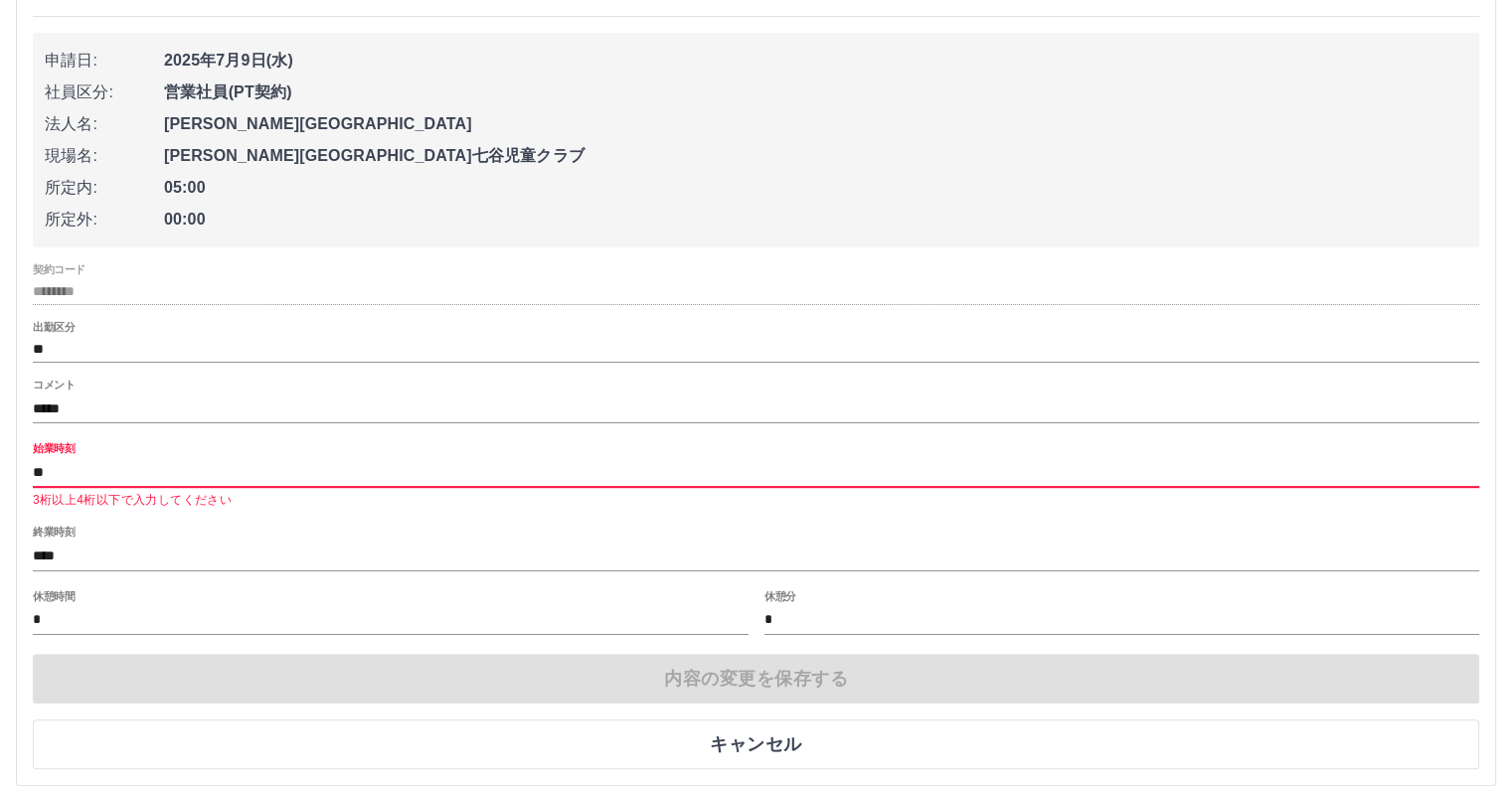 type on "*" 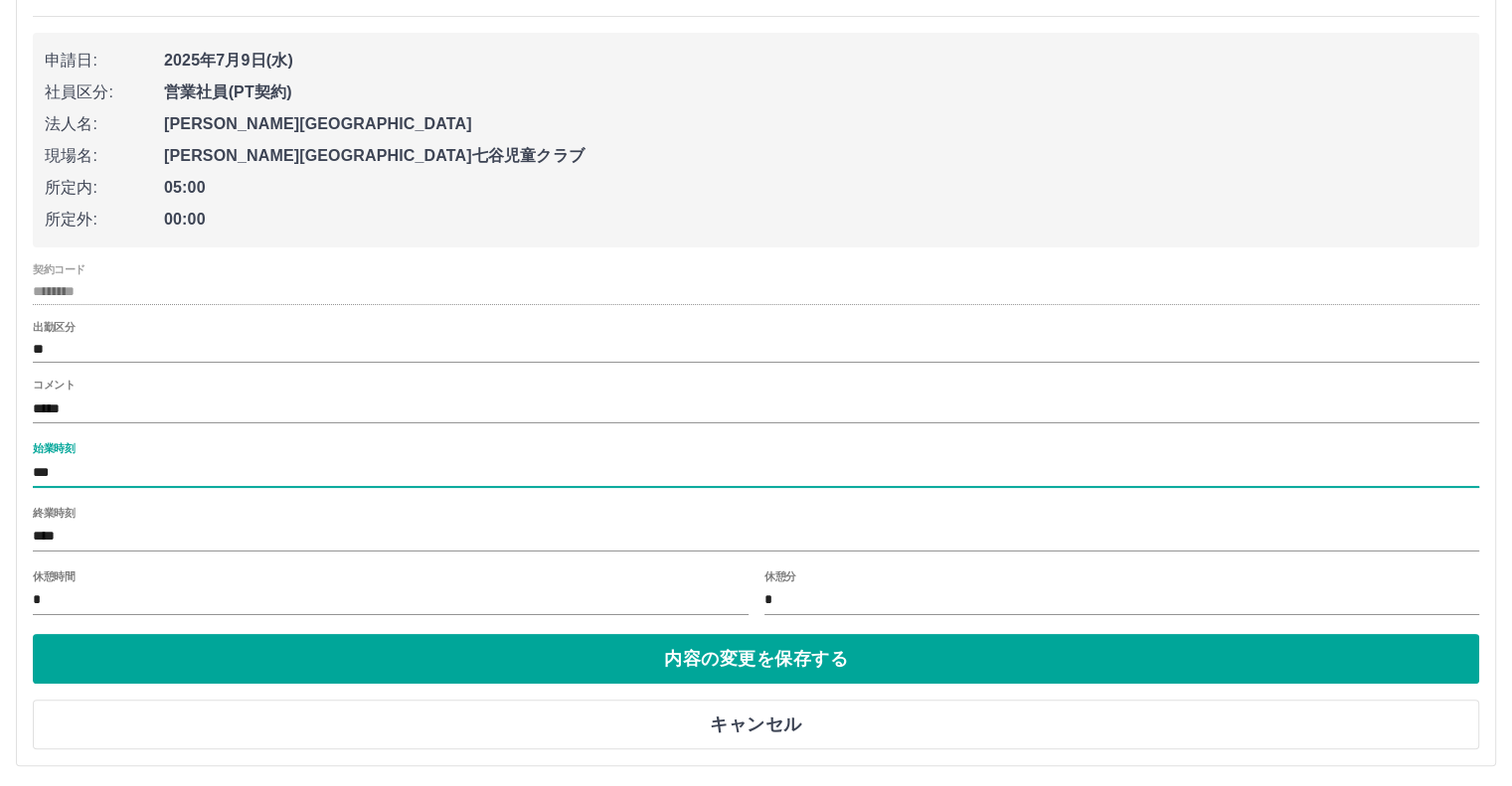 type on "***" 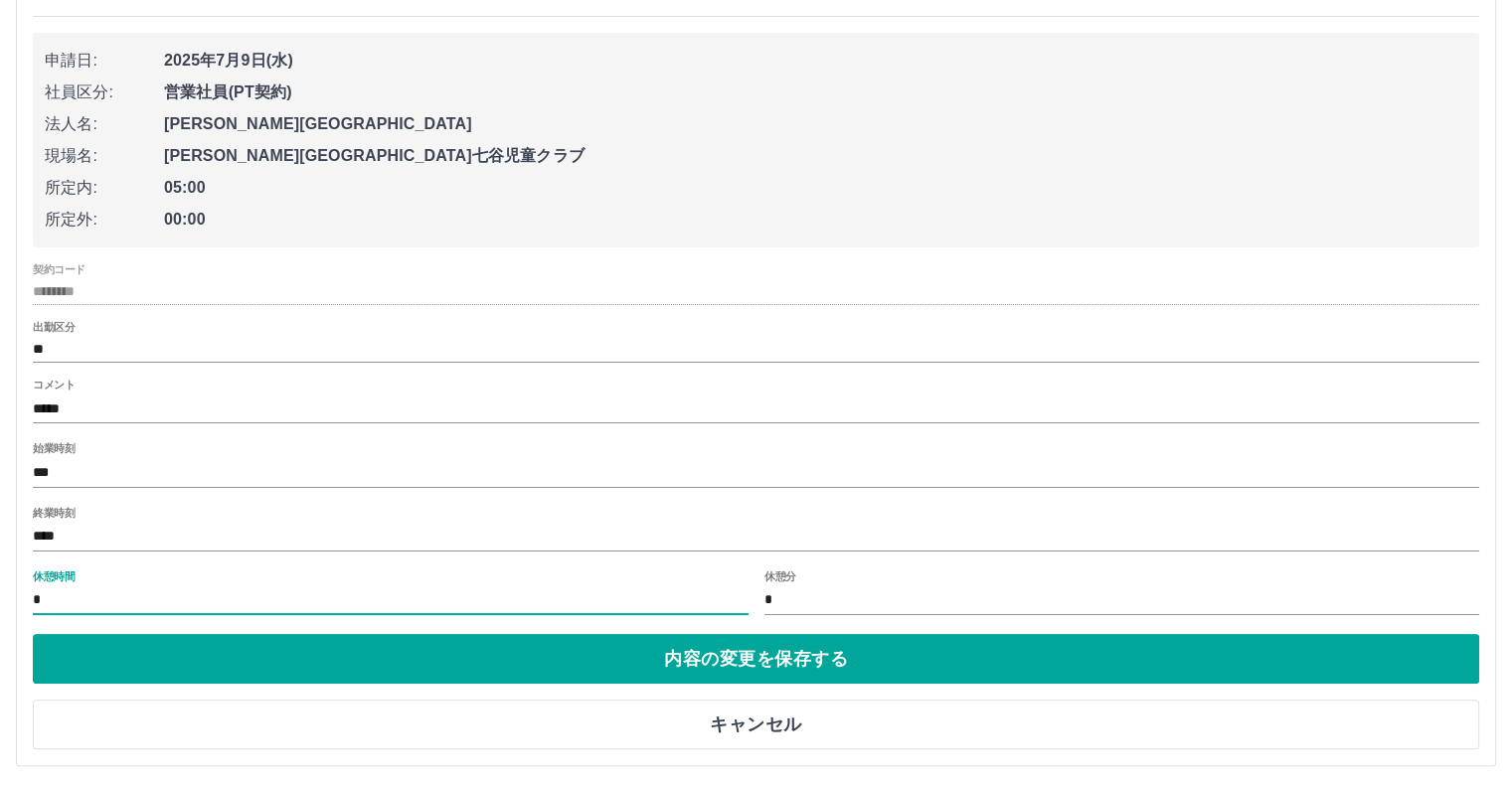 click on "*" at bounding box center (391, 600) 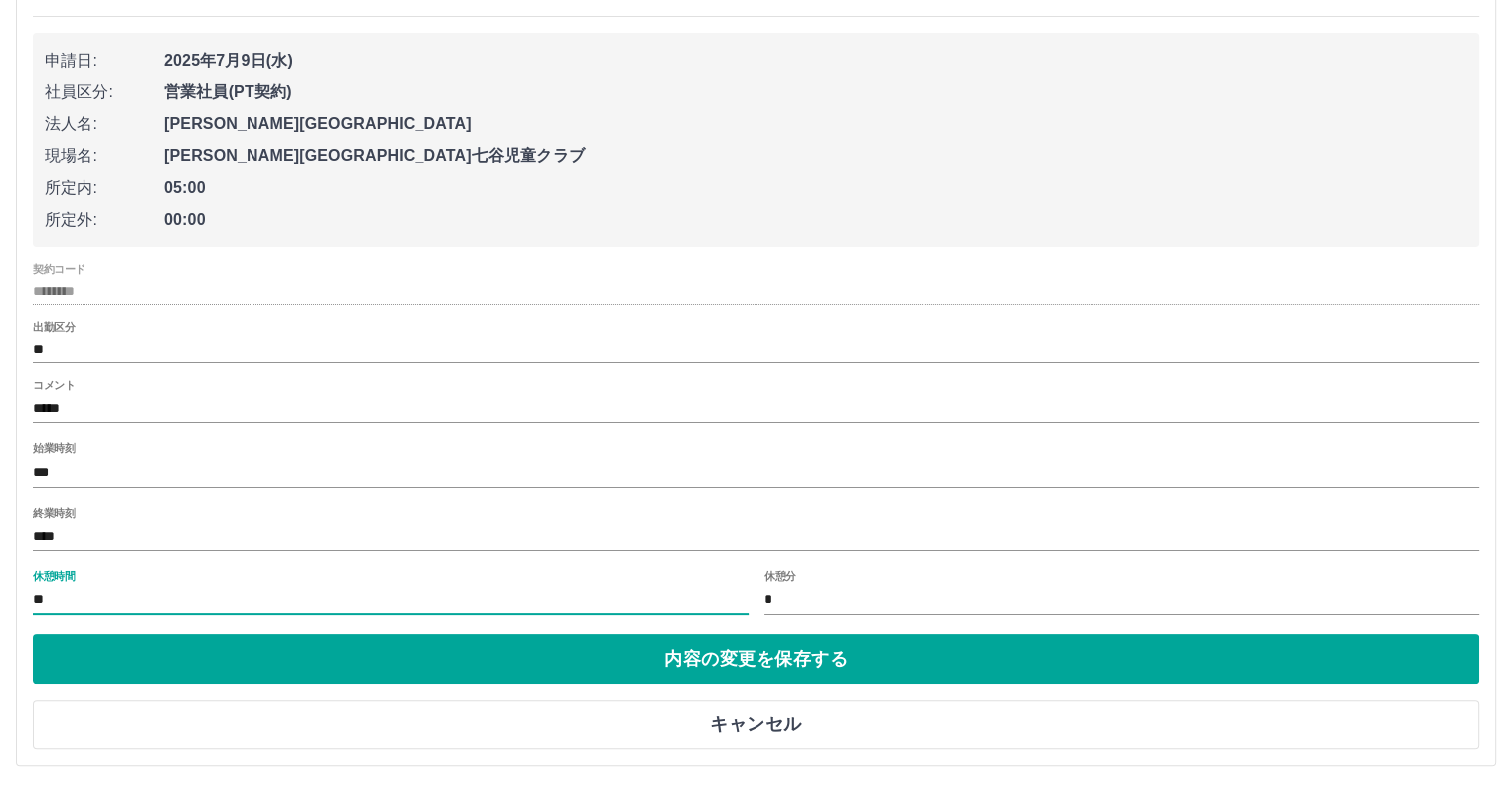 type on "*" 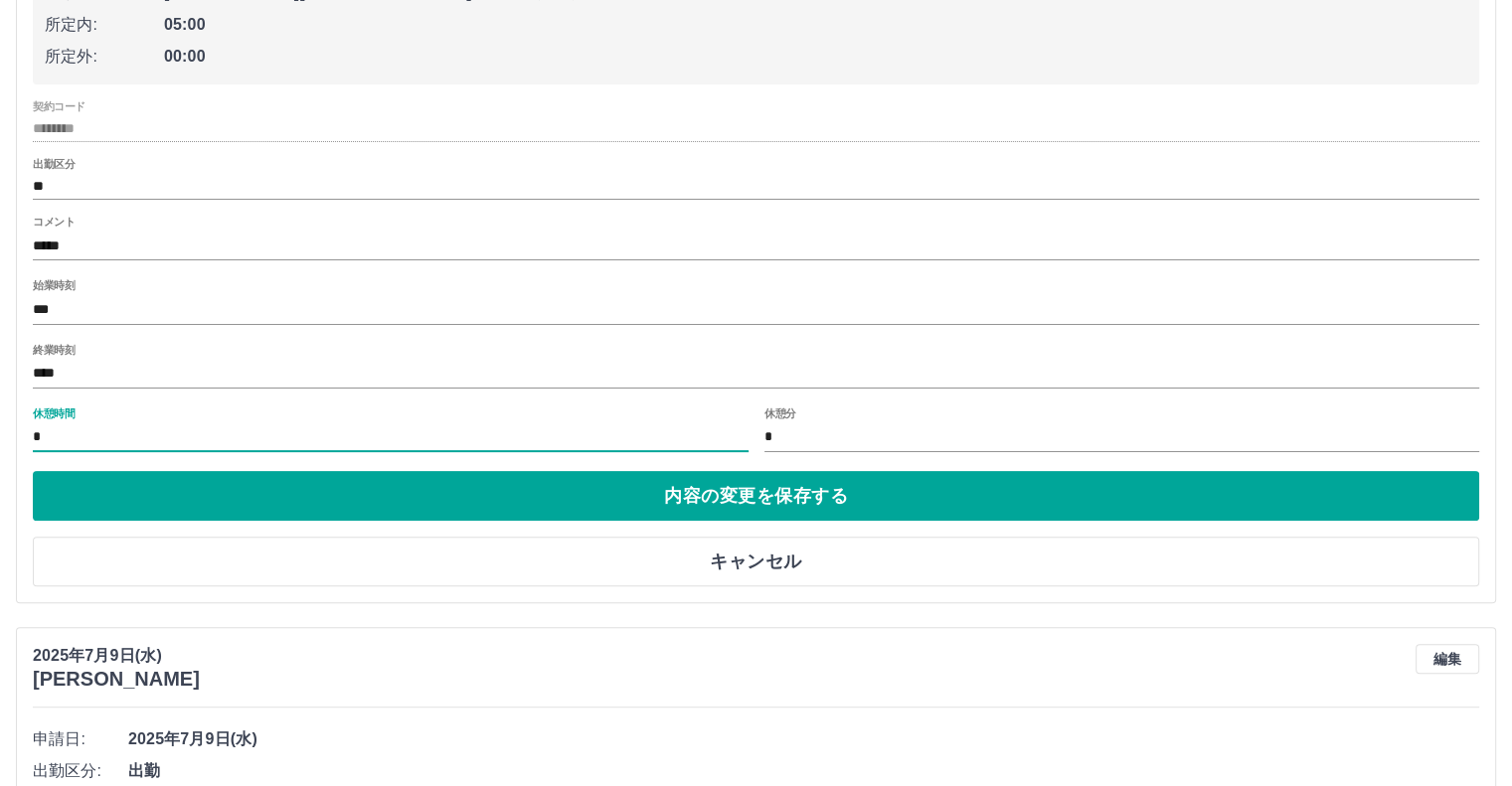 scroll, scrollTop: 497, scrollLeft: 0, axis: vertical 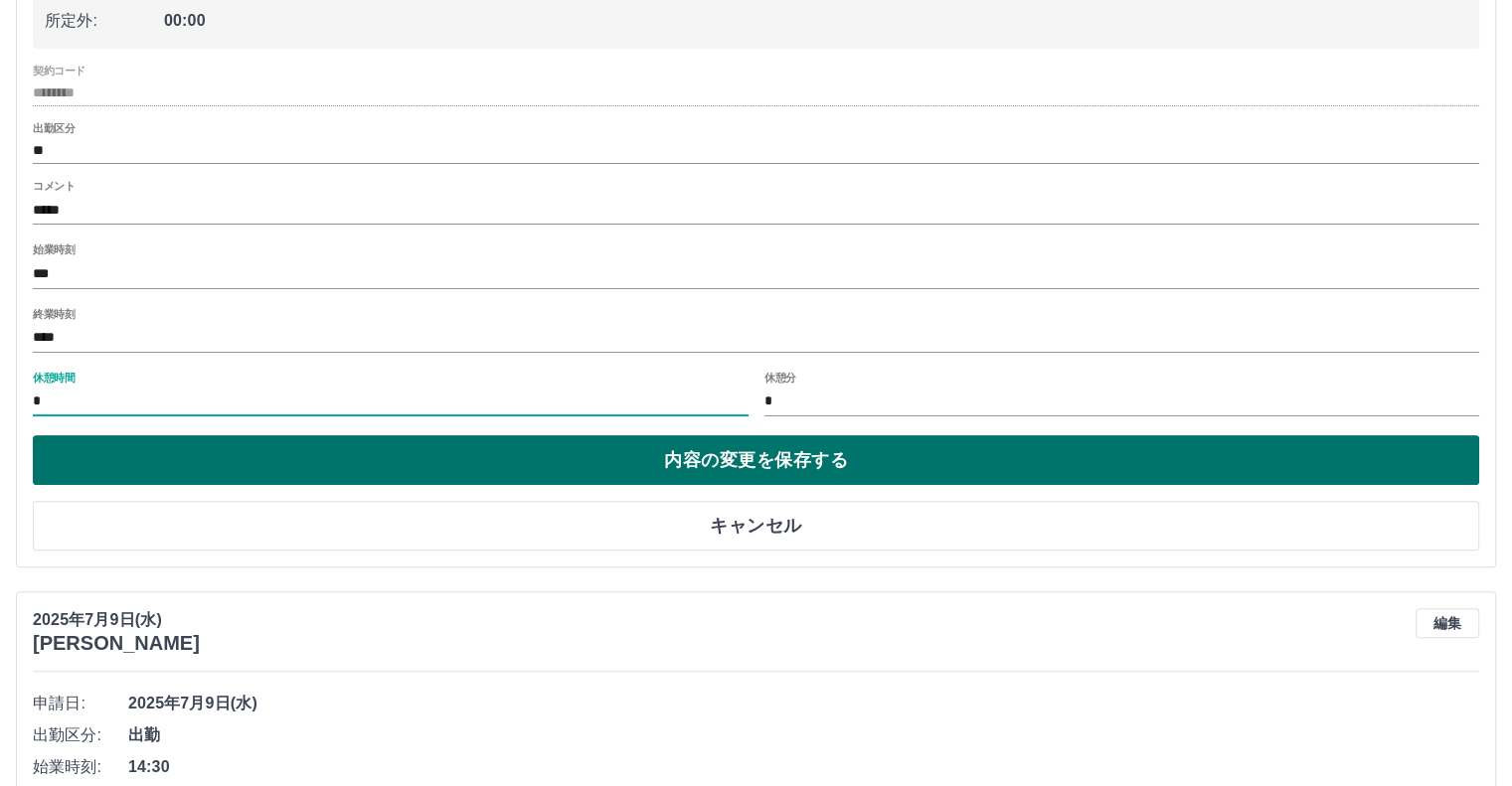 type on "*" 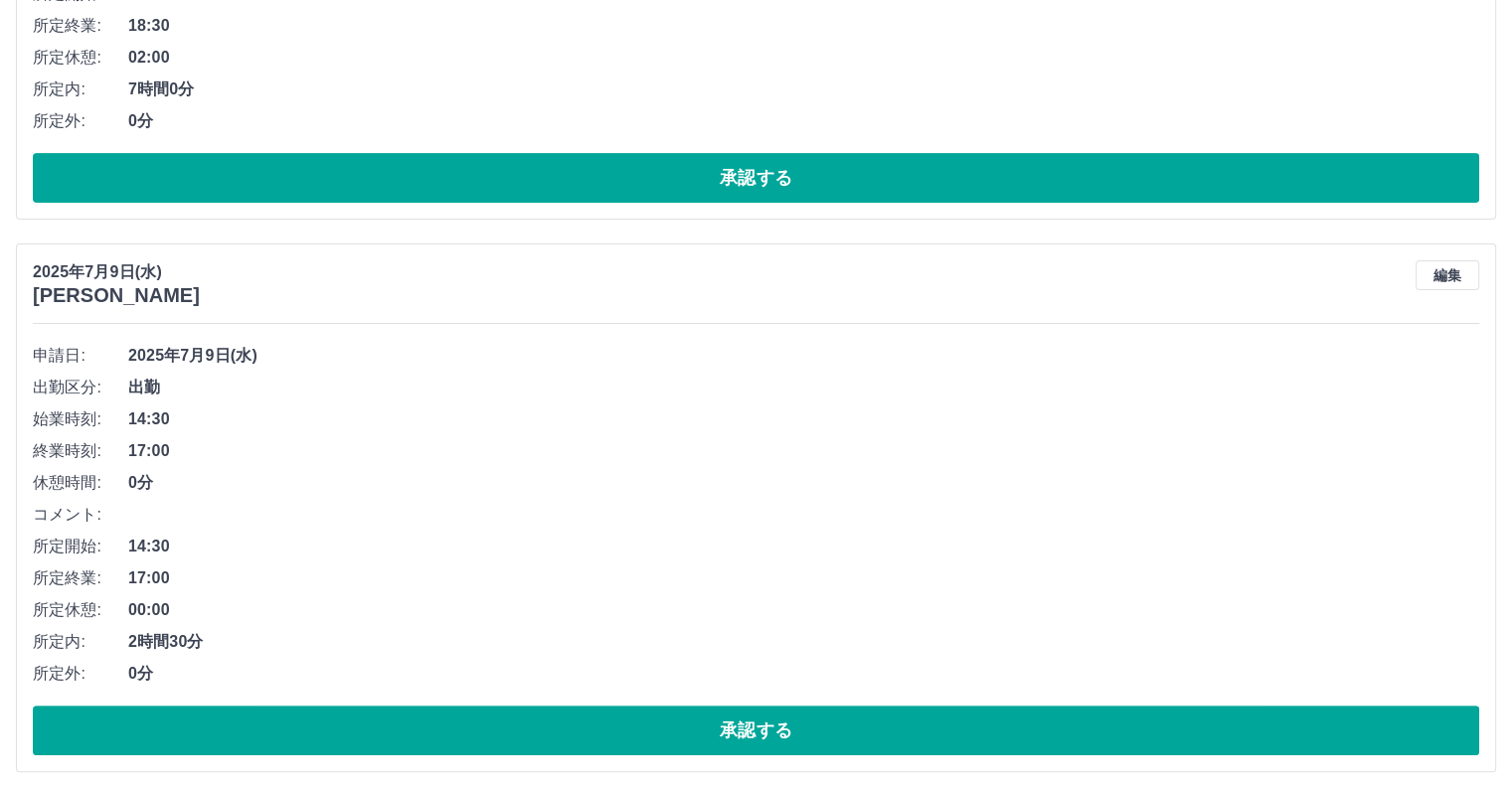 scroll, scrollTop: 553, scrollLeft: 0, axis: vertical 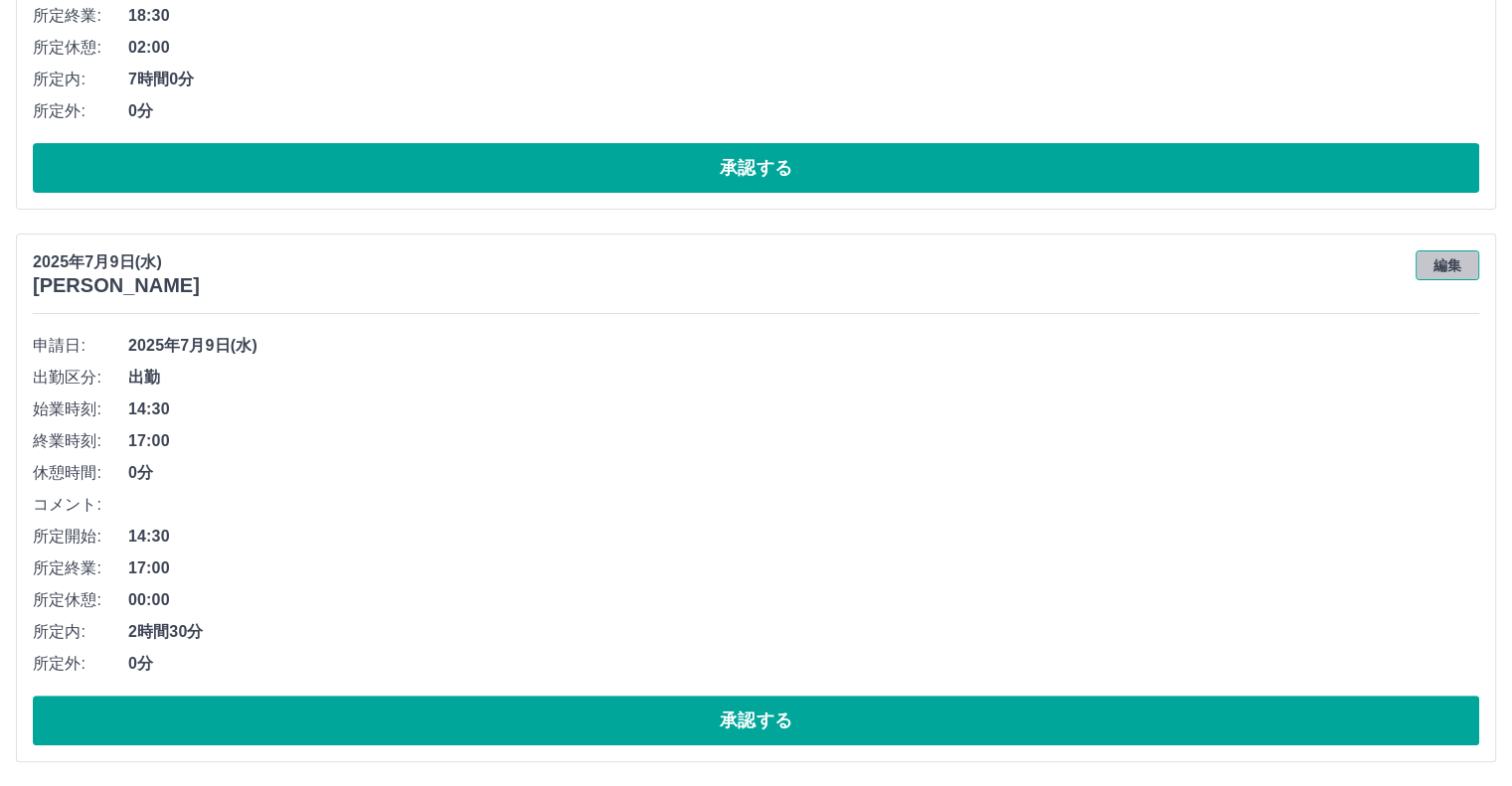 click on "編集" at bounding box center (1447, 265) 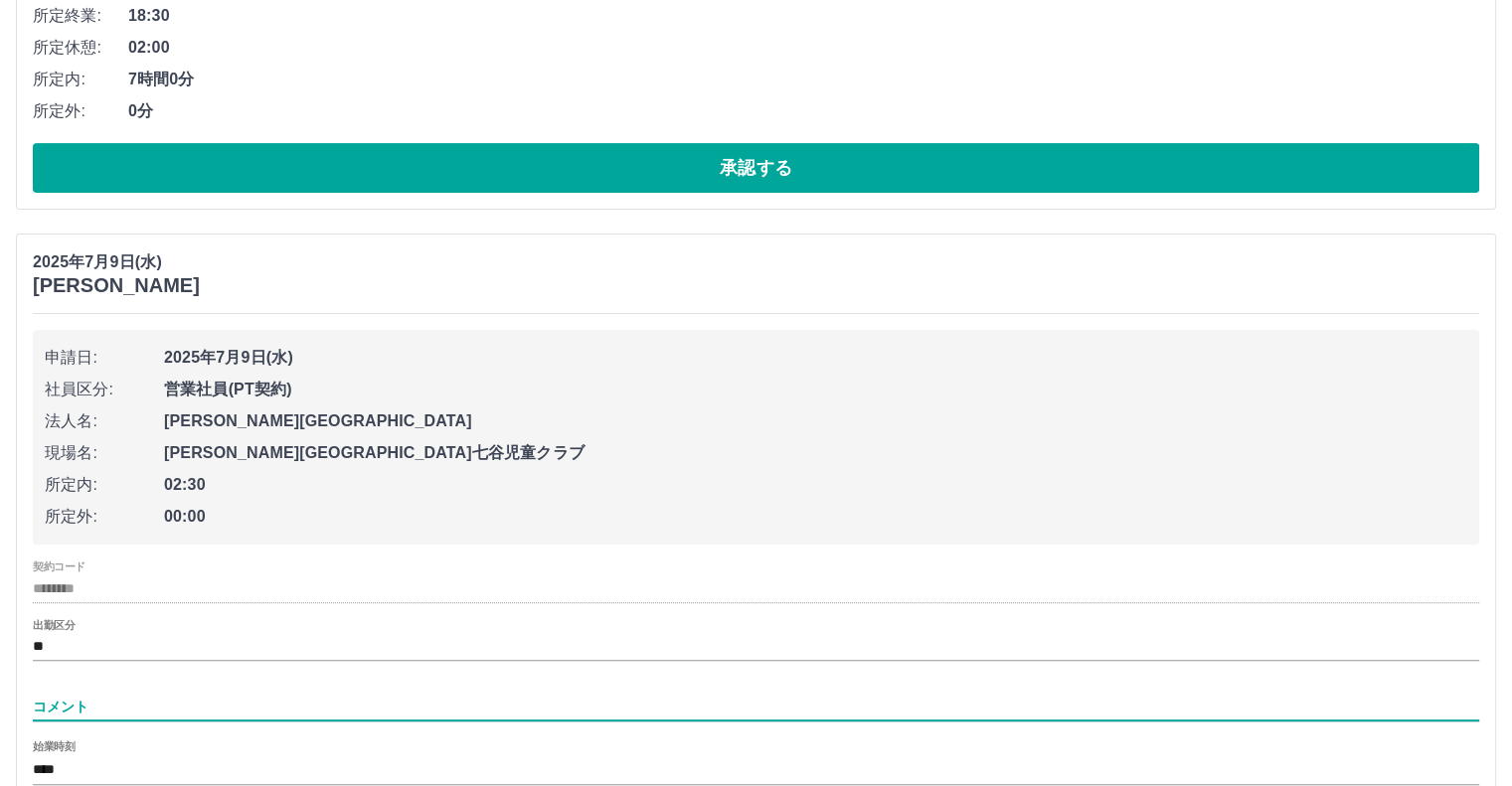 click on "コメント" at bounding box center (756, 707) 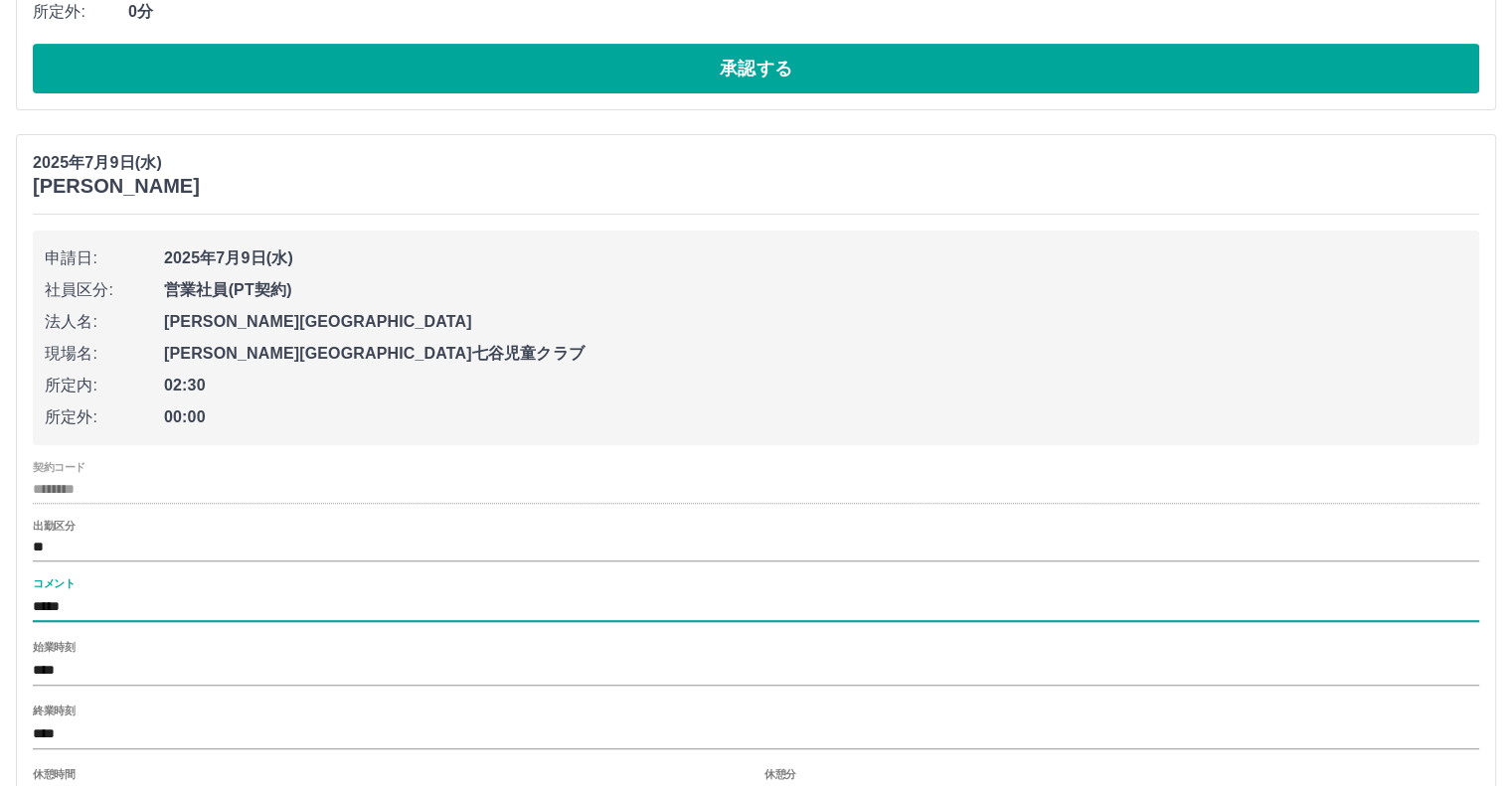 scroll, scrollTop: 752, scrollLeft: 0, axis: vertical 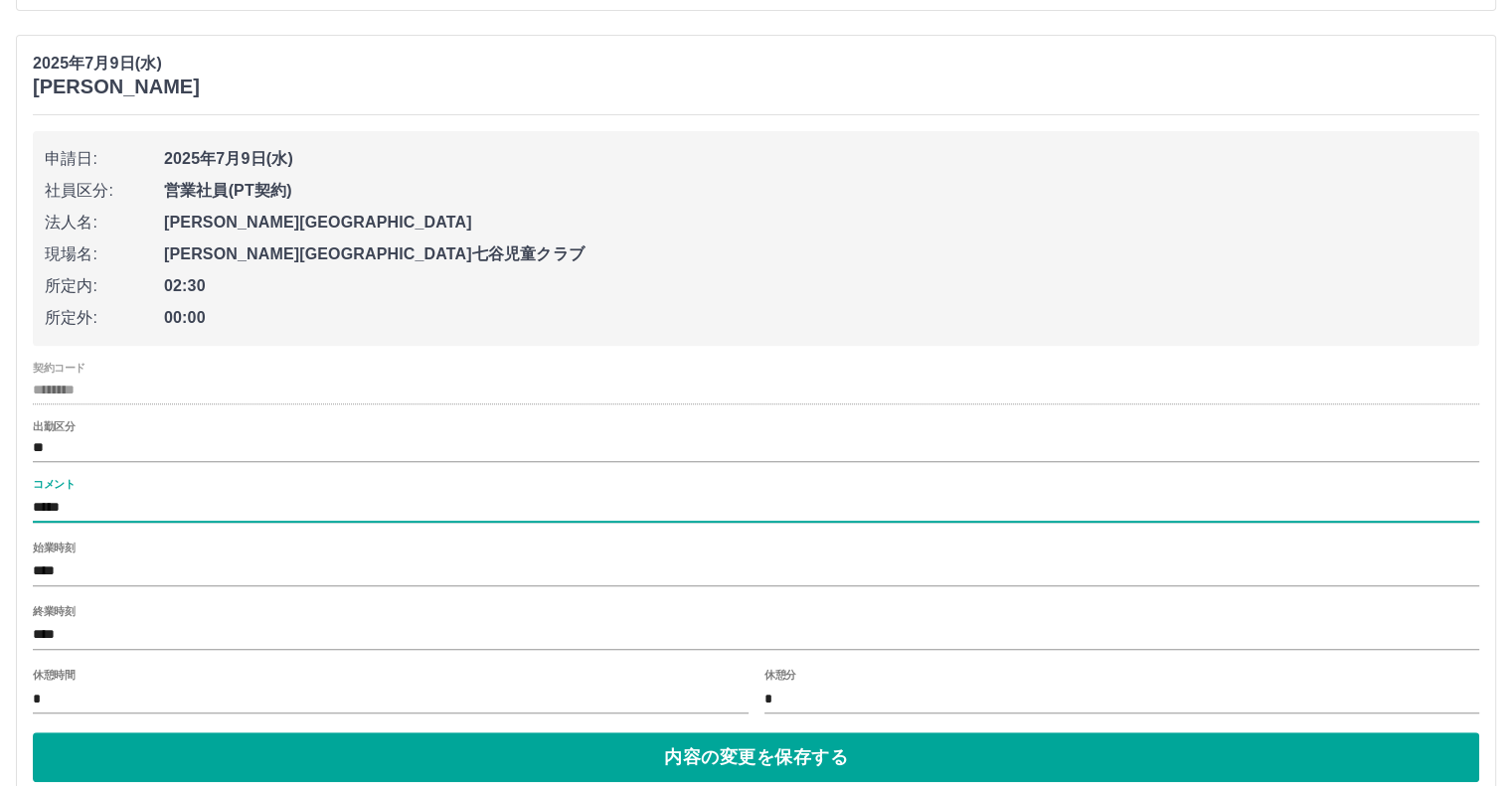 click on "****" at bounding box center [756, 571] 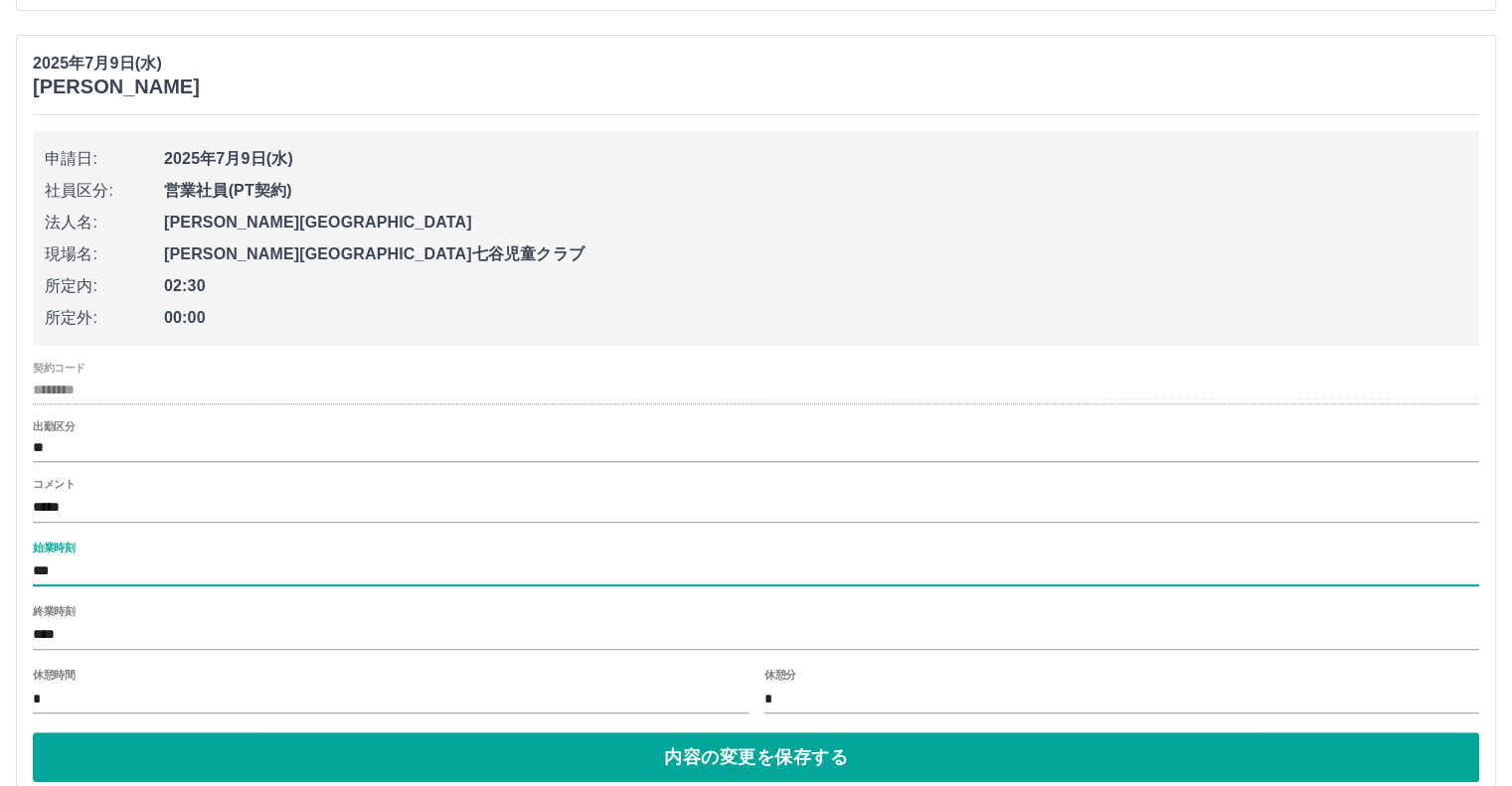 type on "***" 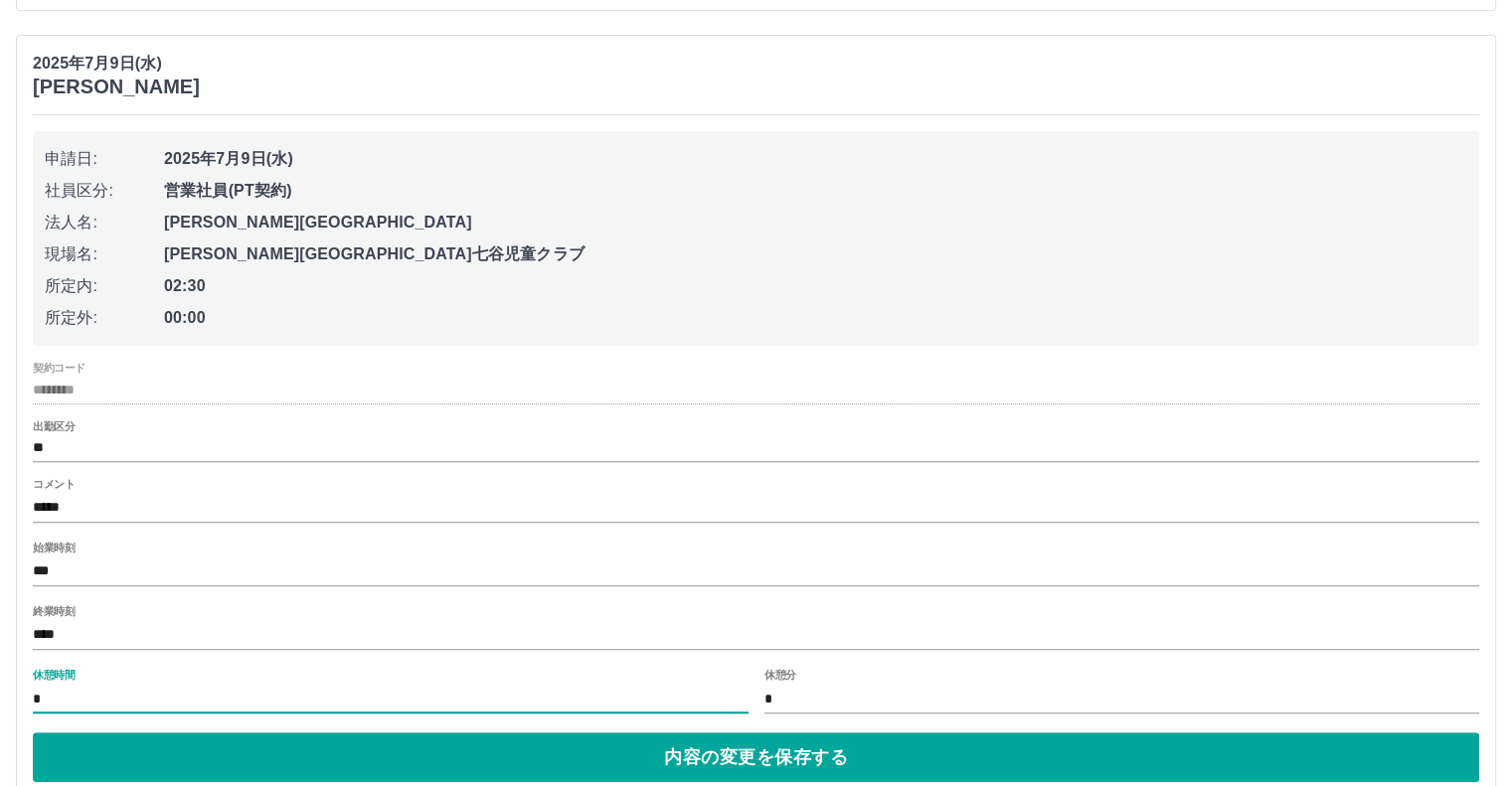 click on "*" at bounding box center [391, 699] 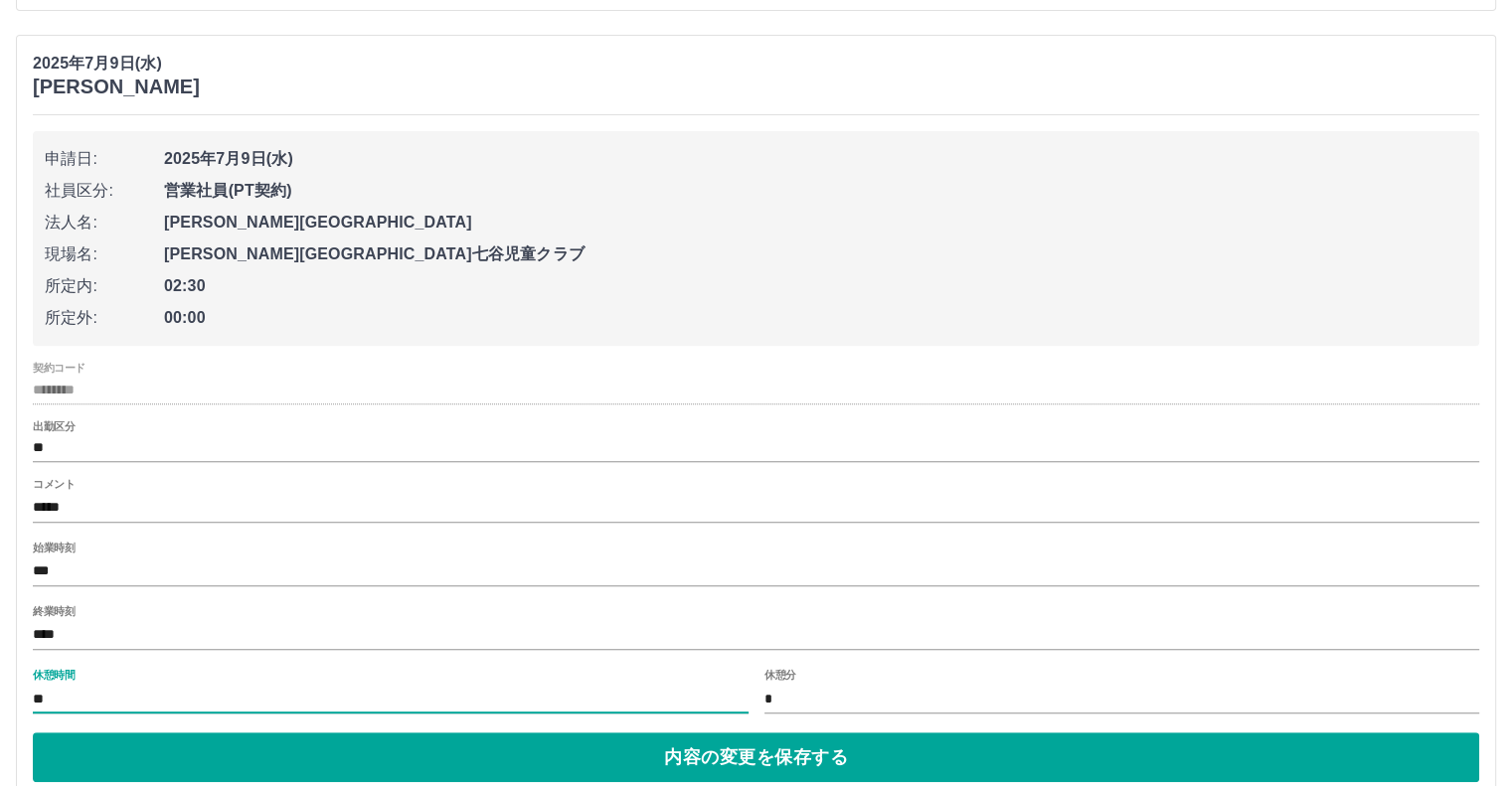 type on "*" 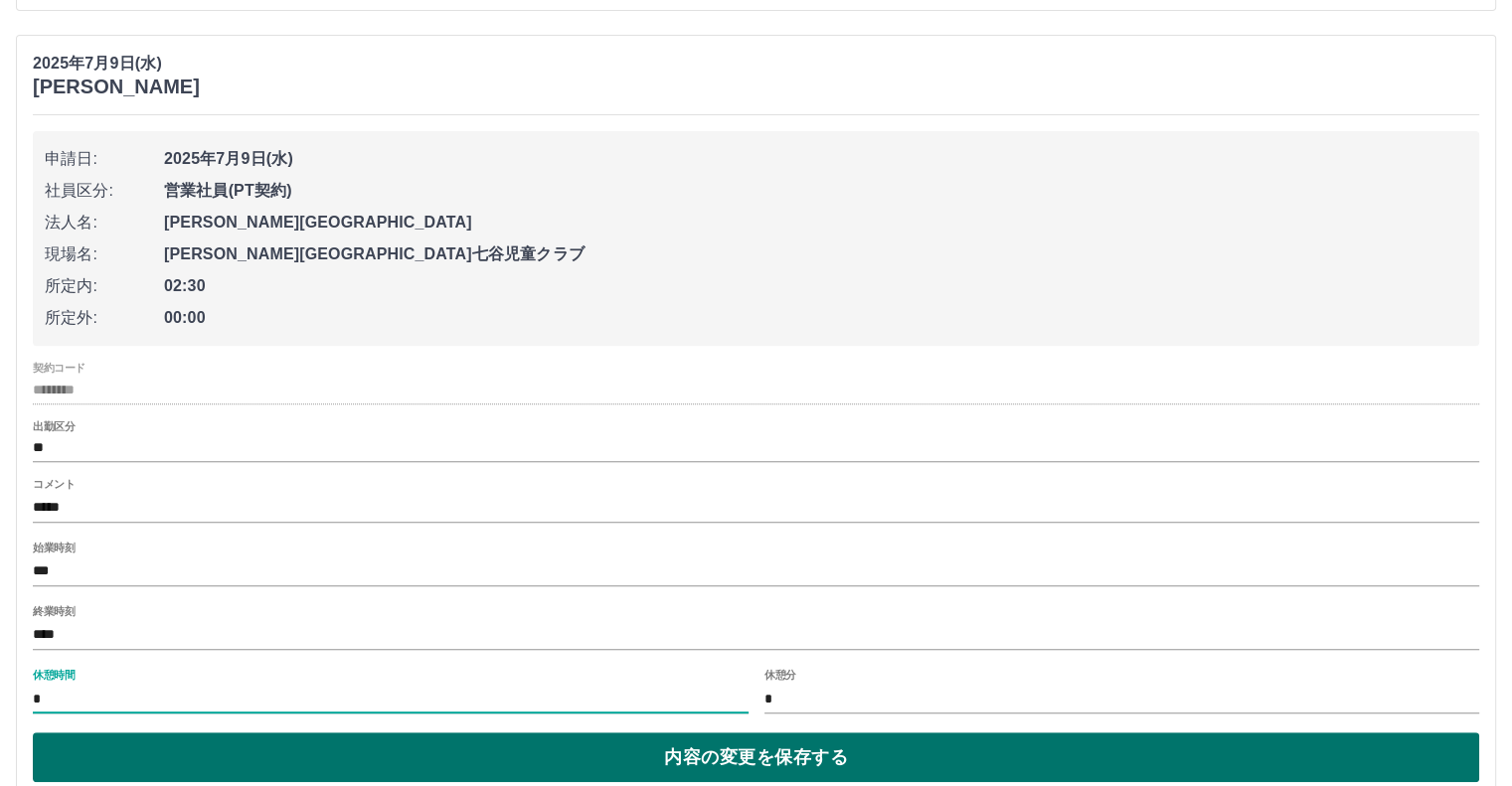 type on "*" 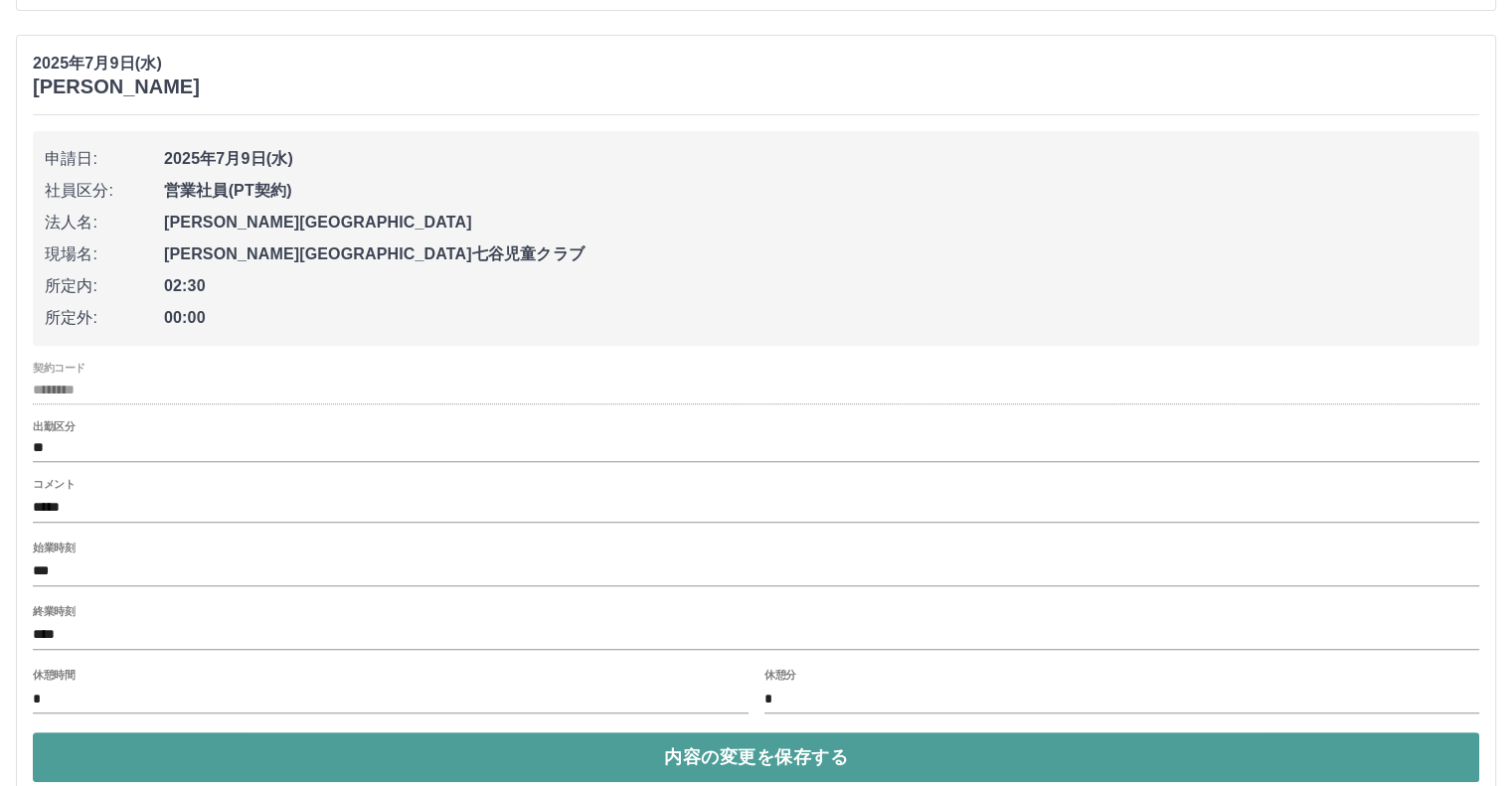 click on "内容の変更を保存する" at bounding box center [756, 757] 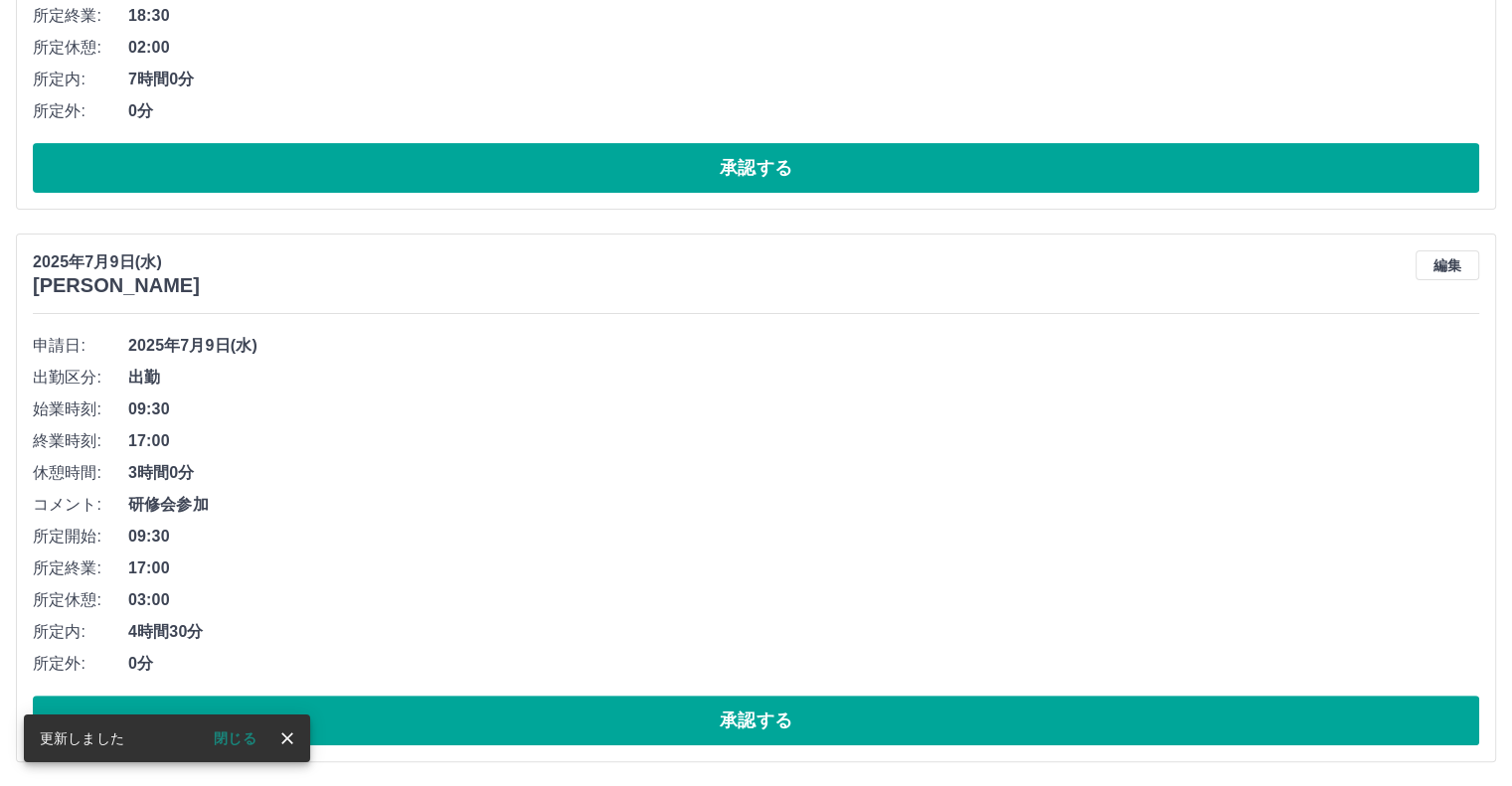 click on "閉じる" at bounding box center (235, 738) 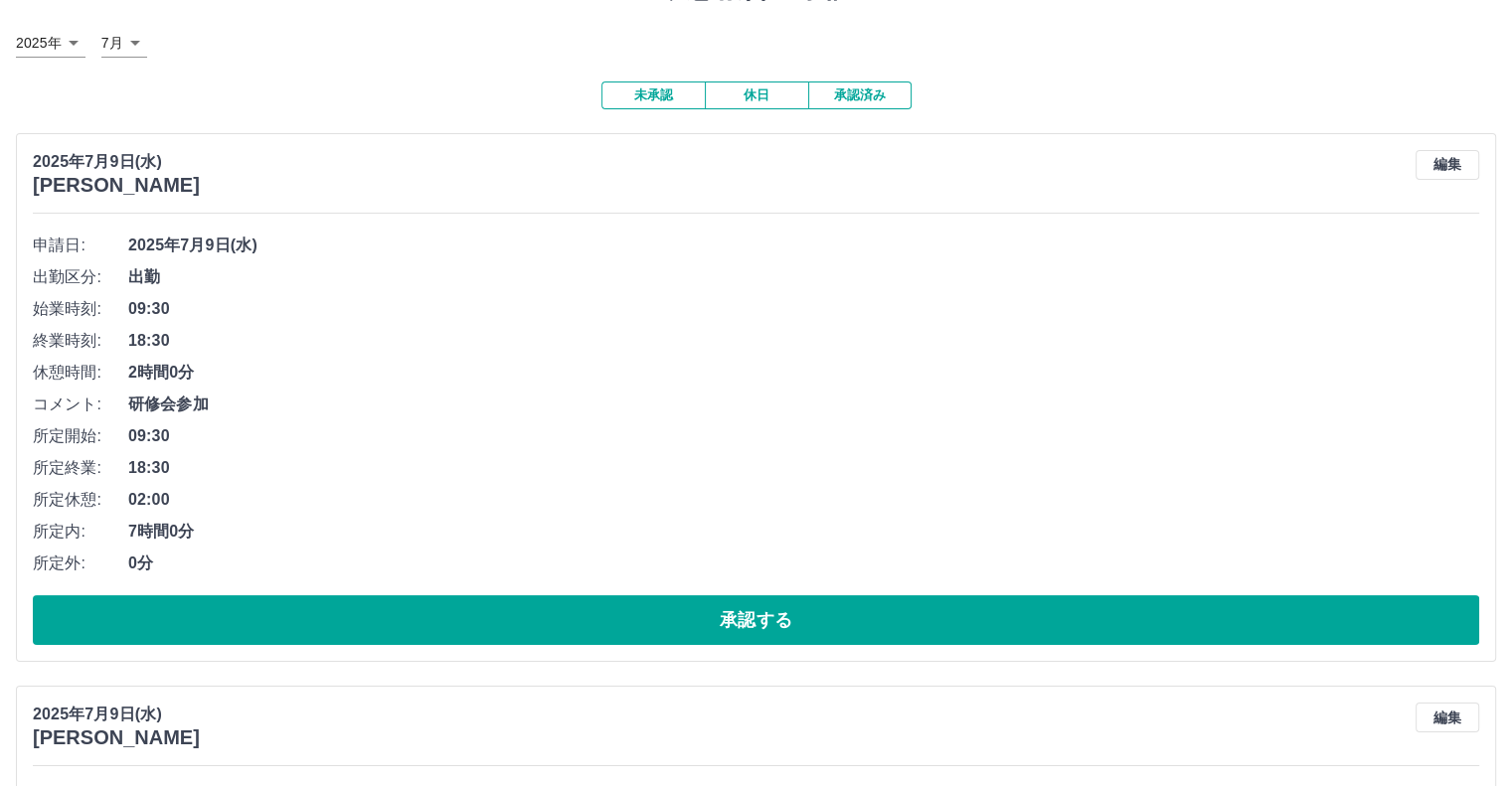 scroll, scrollTop: 57, scrollLeft: 0, axis: vertical 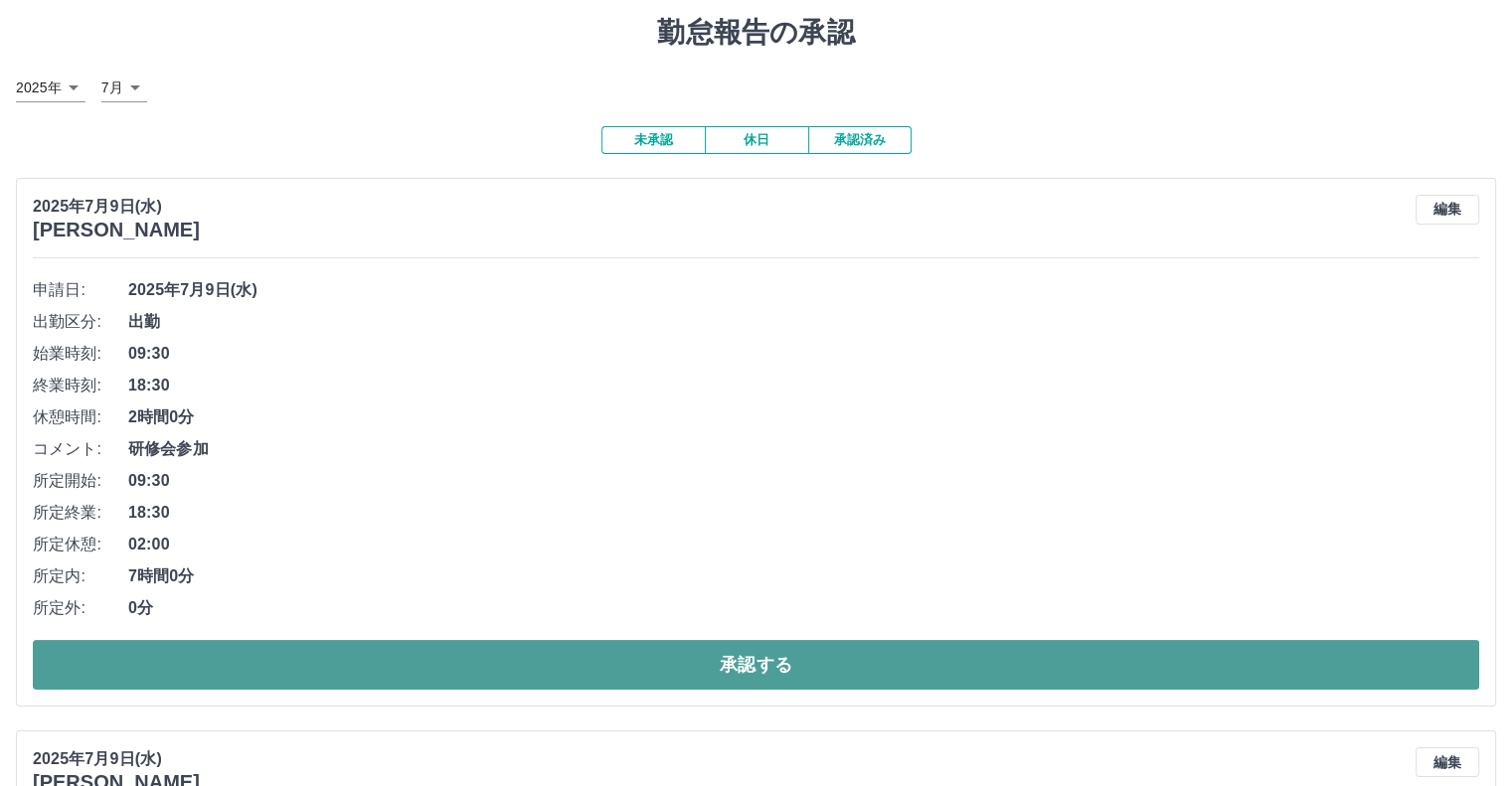 click on "承認する" at bounding box center [756, 665] 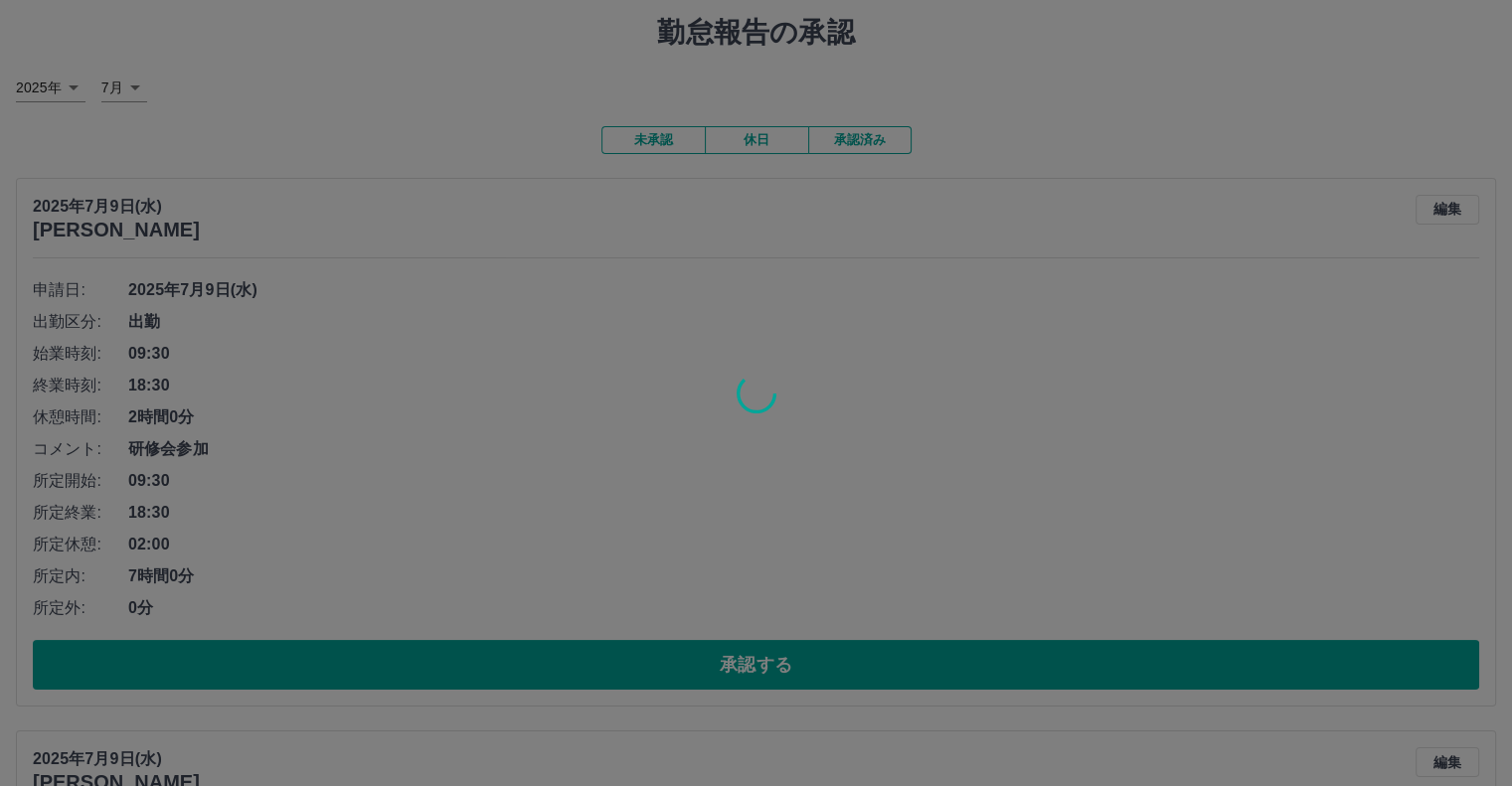 scroll, scrollTop: 1, scrollLeft: 0, axis: vertical 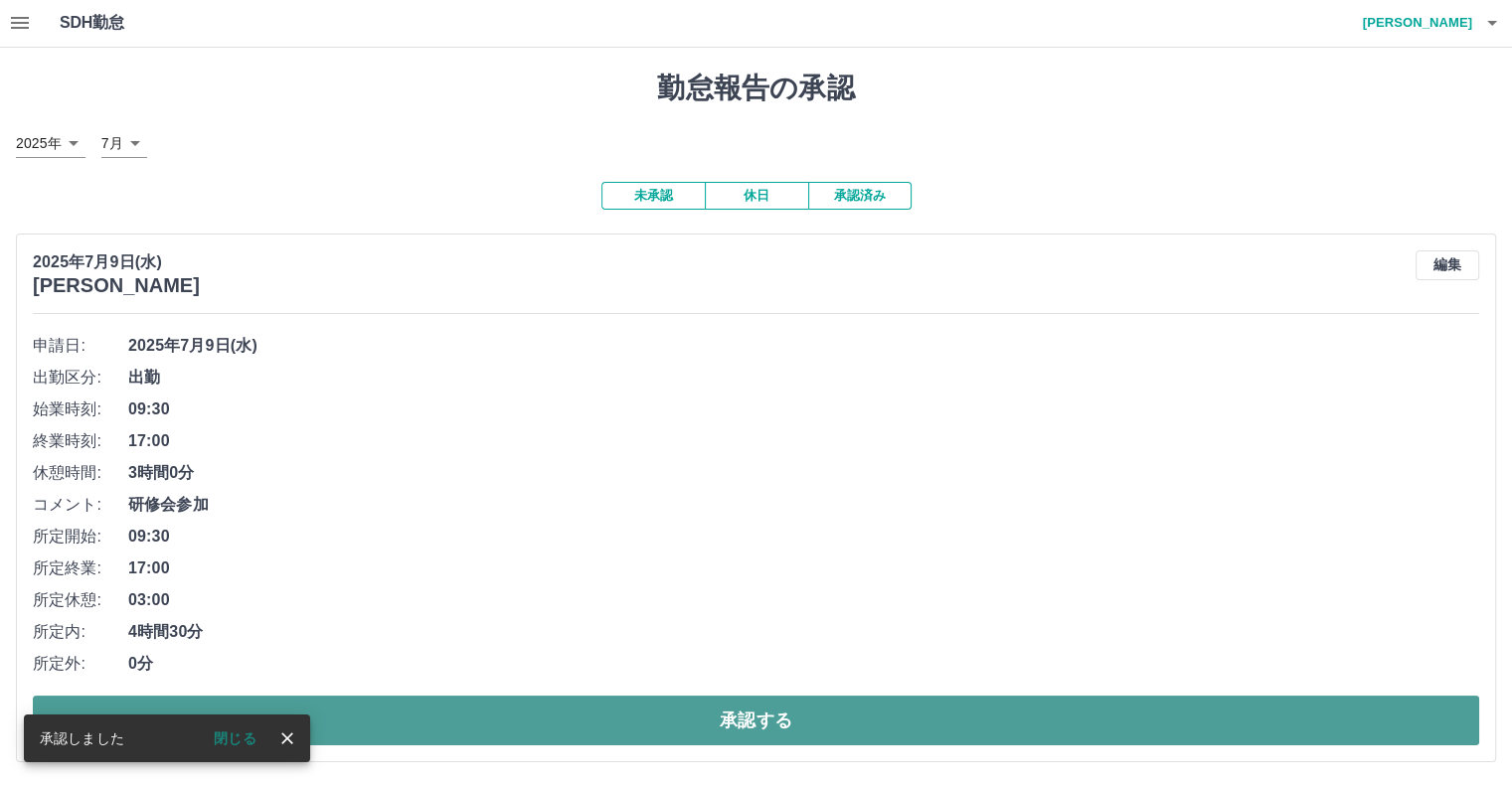 click on "承認する" at bounding box center (756, 720) 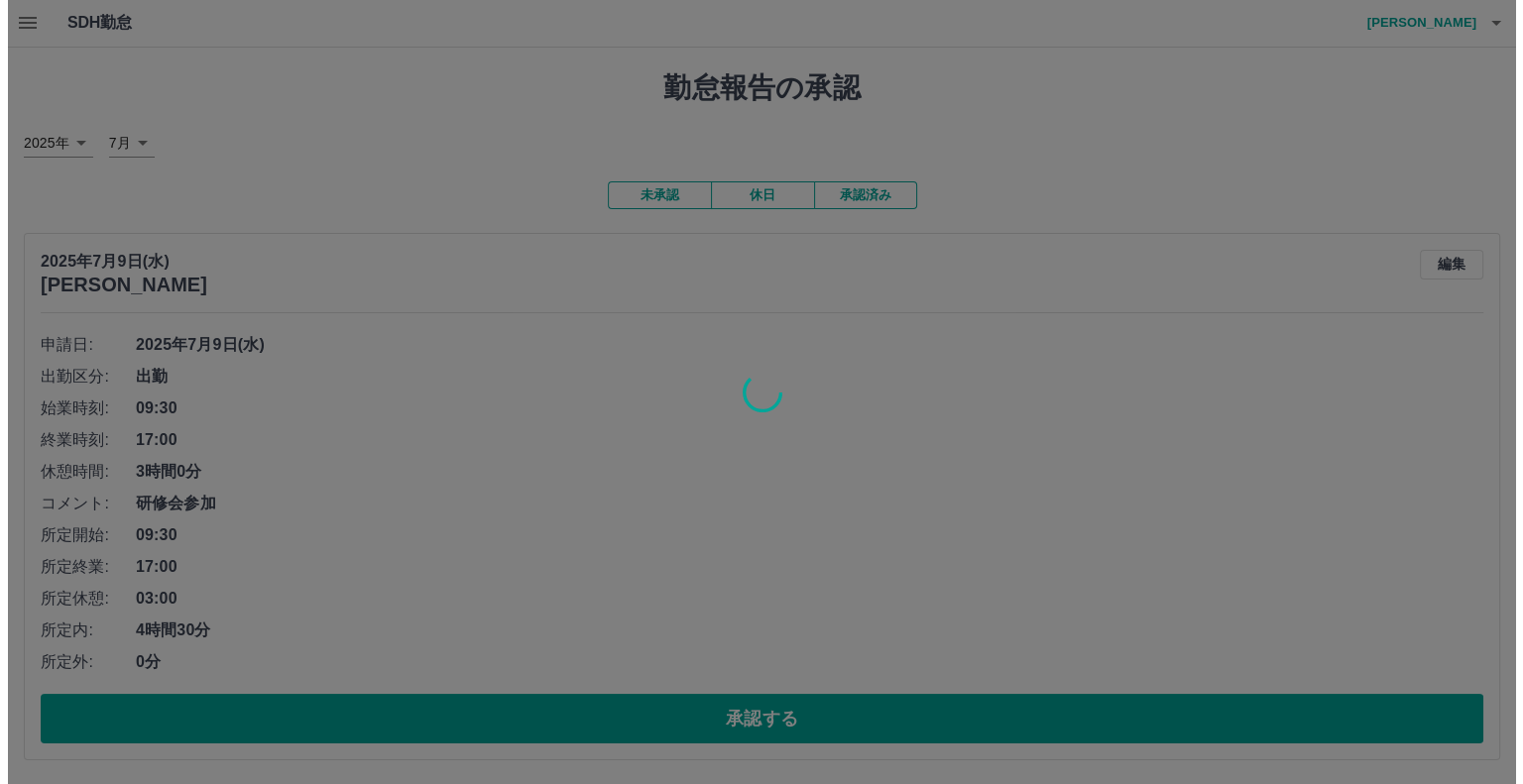 scroll, scrollTop: 0, scrollLeft: 0, axis: both 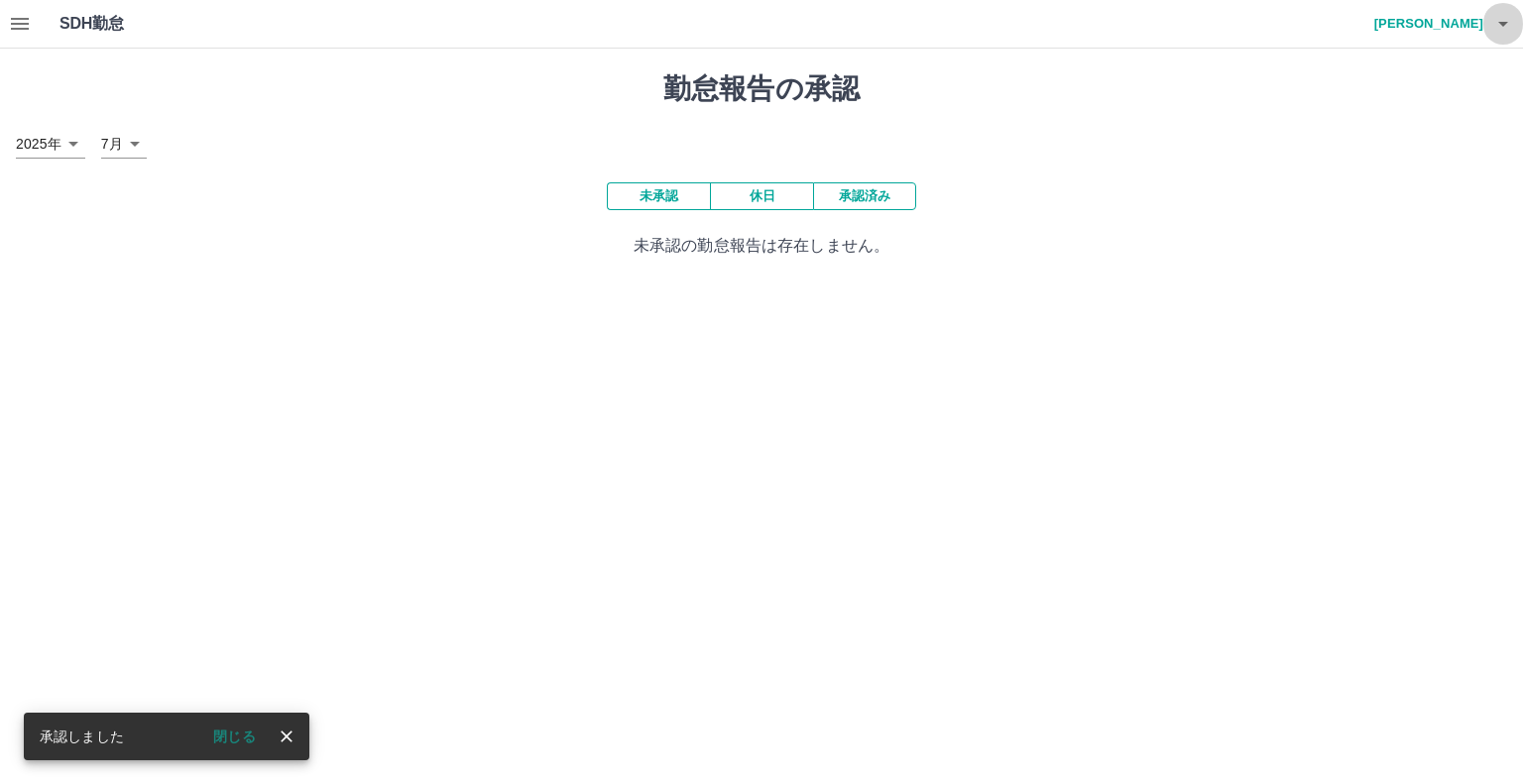 click 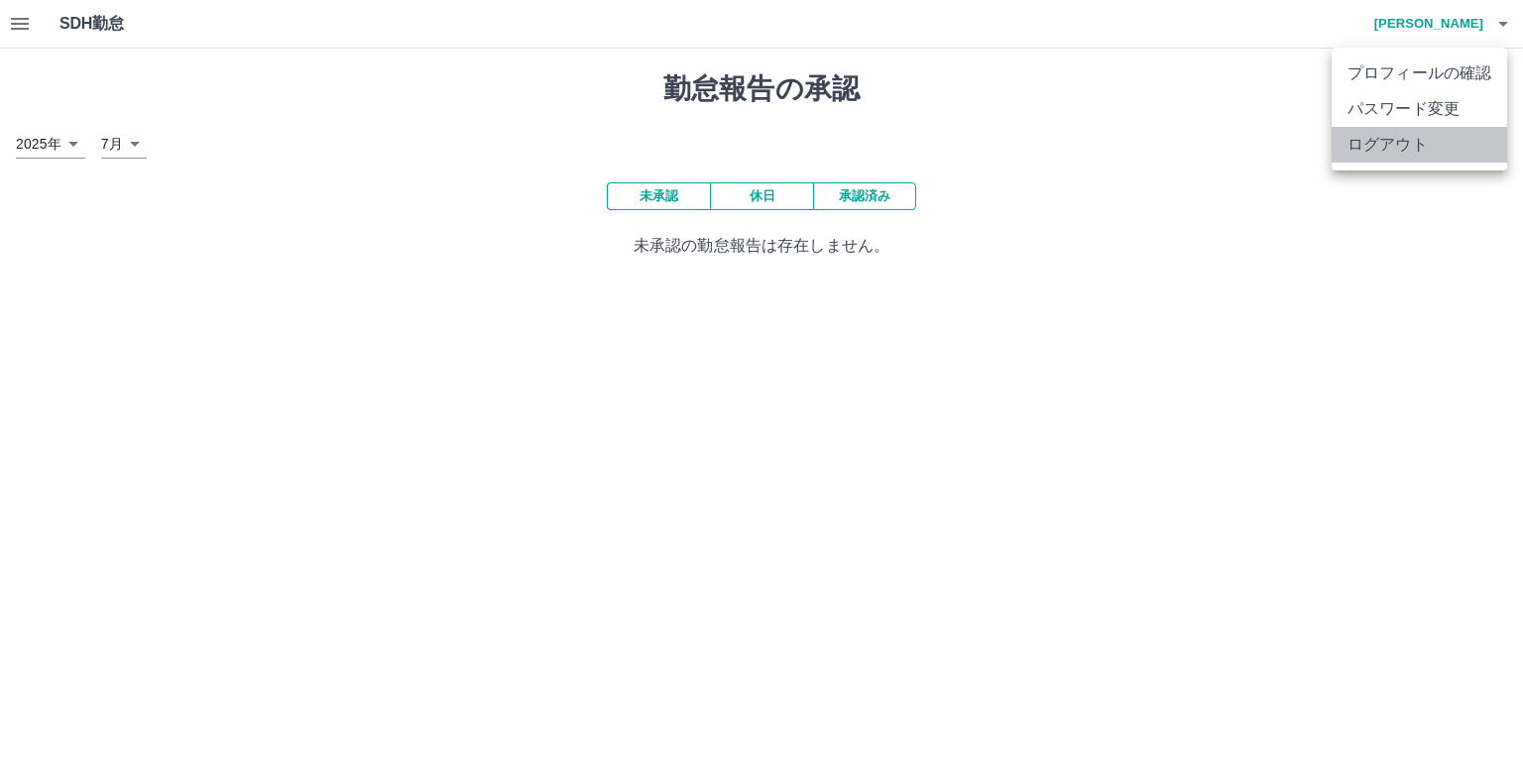 click on "ログアウト" at bounding box center (1419, 145) 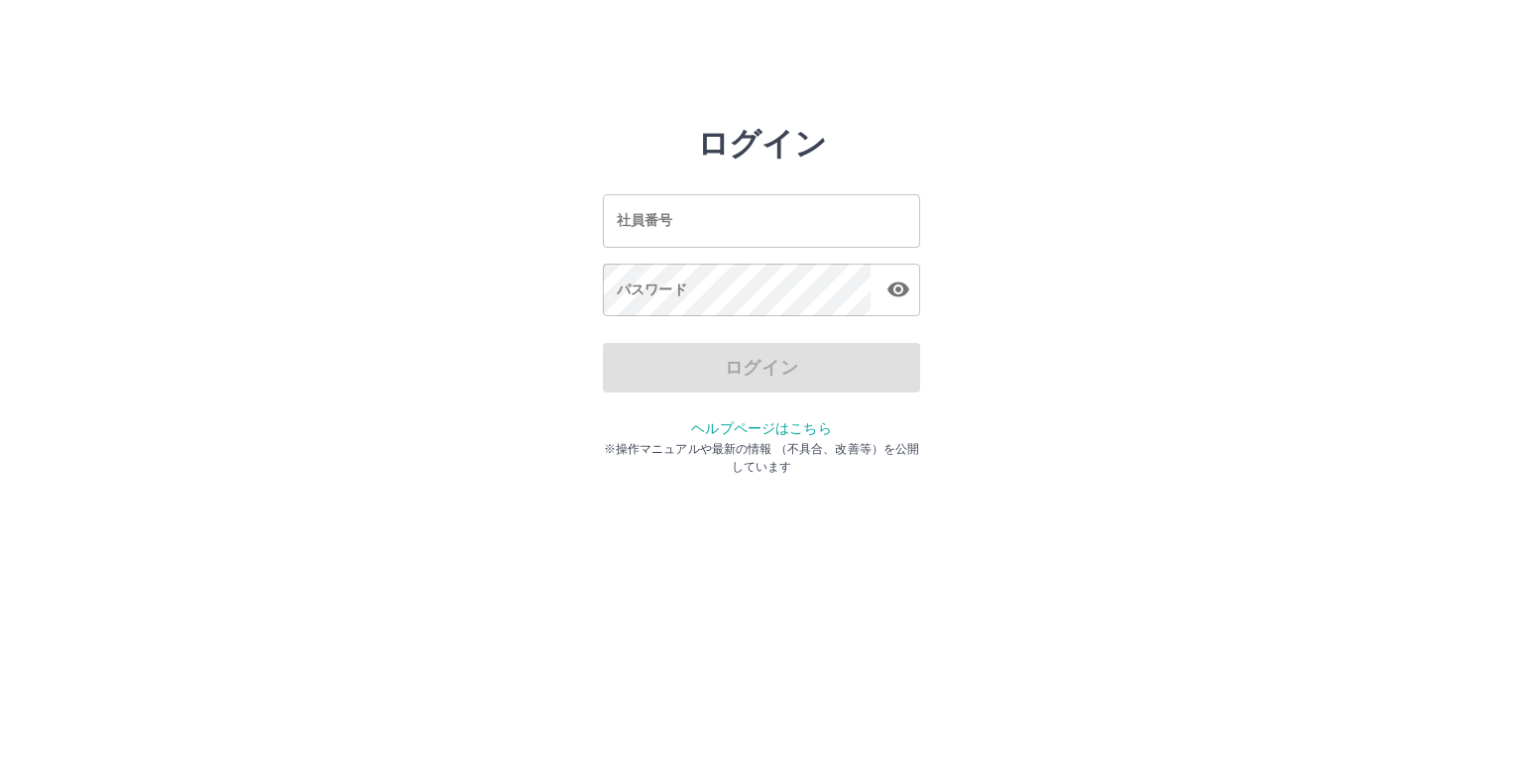 scroll, scrollTop: 0, scrollLeft: 0, axis: both 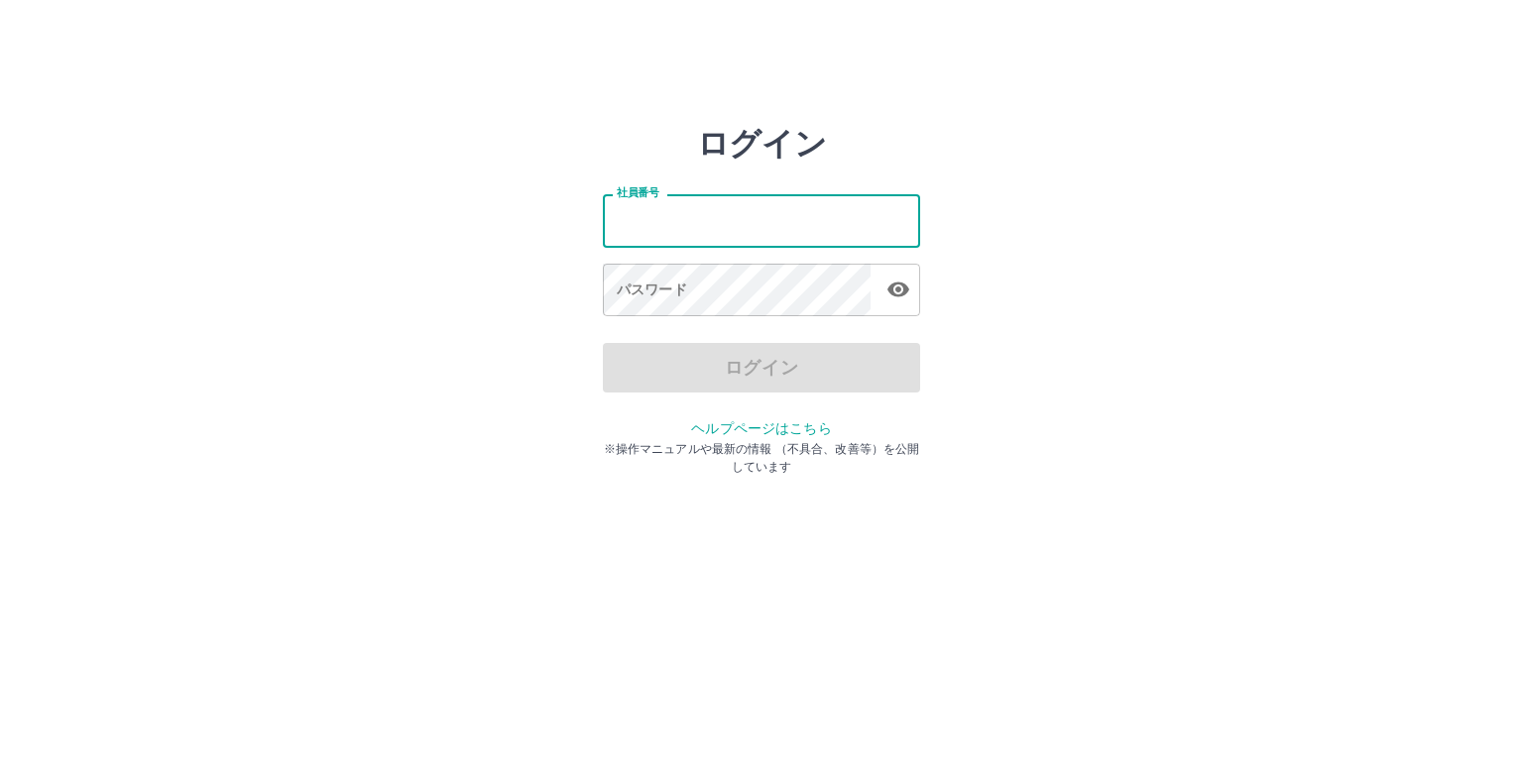 type on "*******" 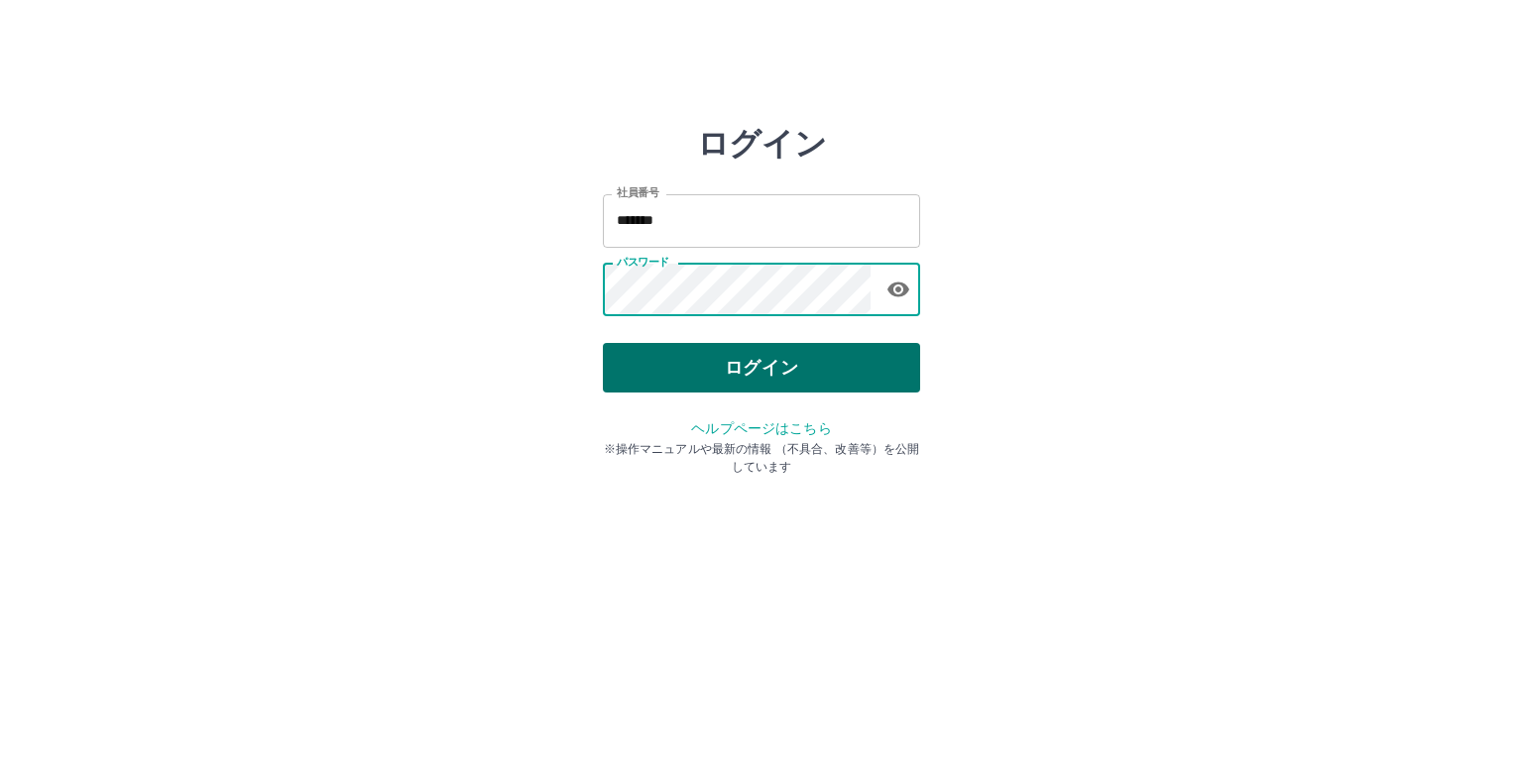 click on "ログイン" at bounding box center (762, 368) 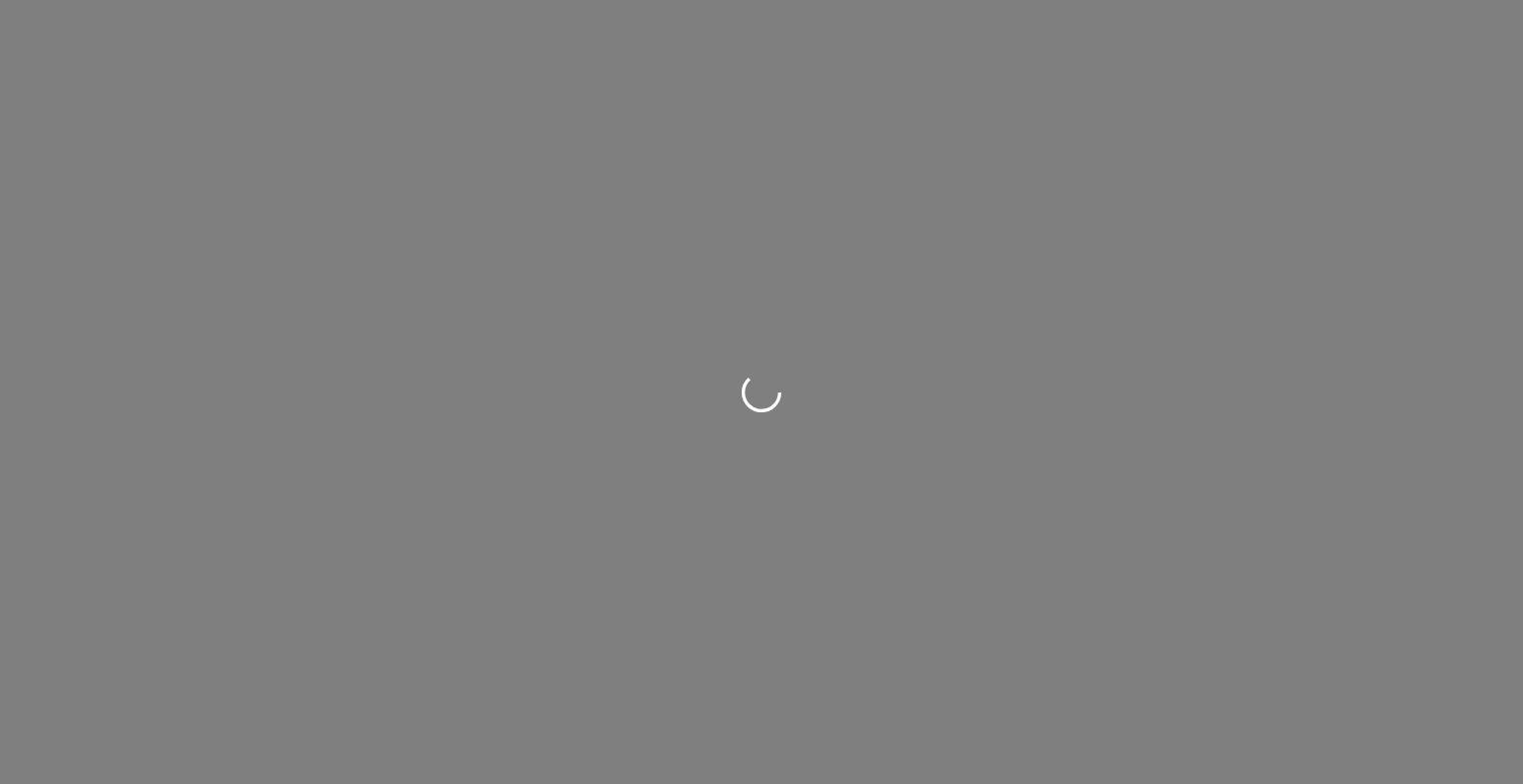 scroll, scrollTop: 0, scrollLeft: 0, axis: both 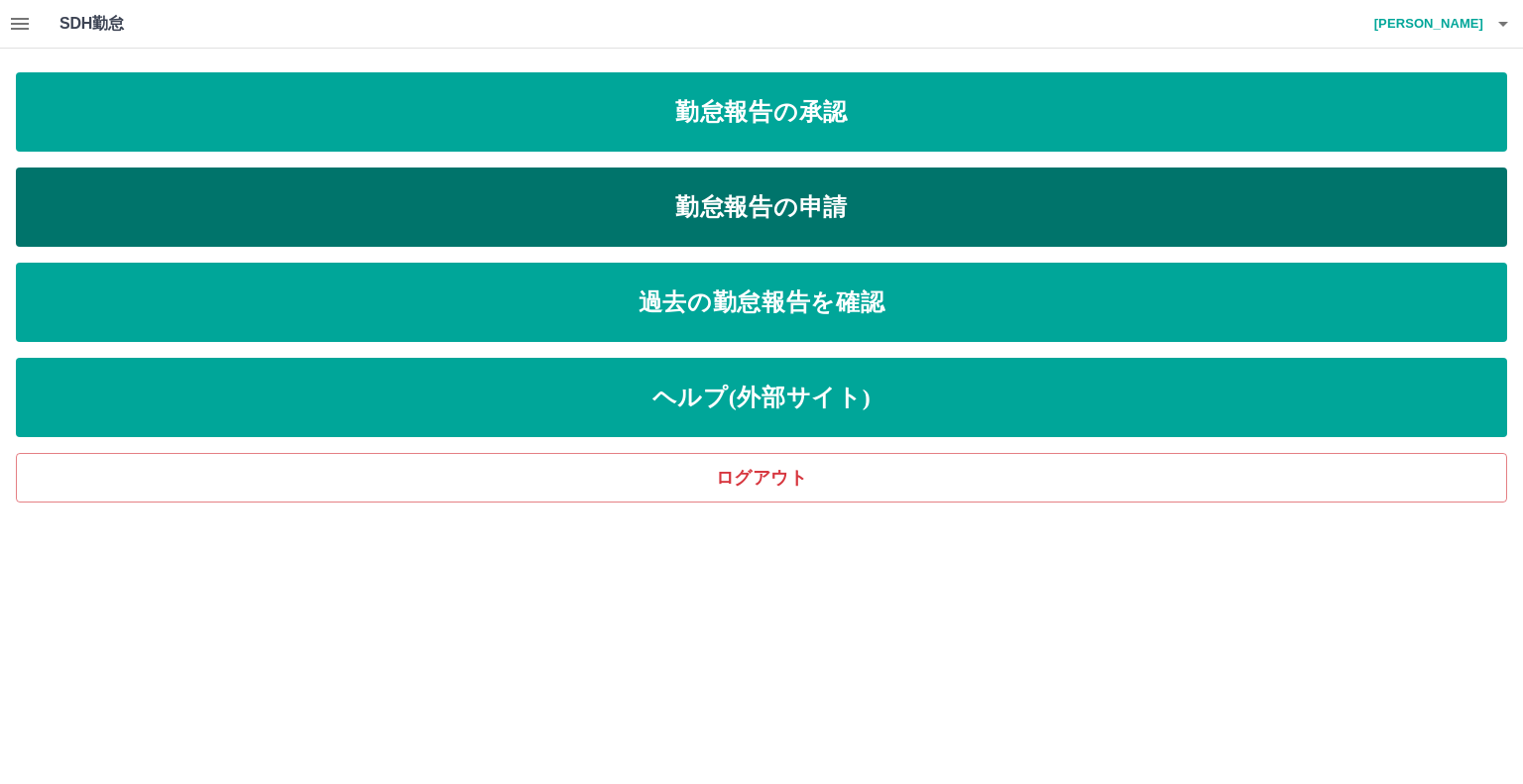 click on "勤怠報告の申請" at bounding box center (762, 207) 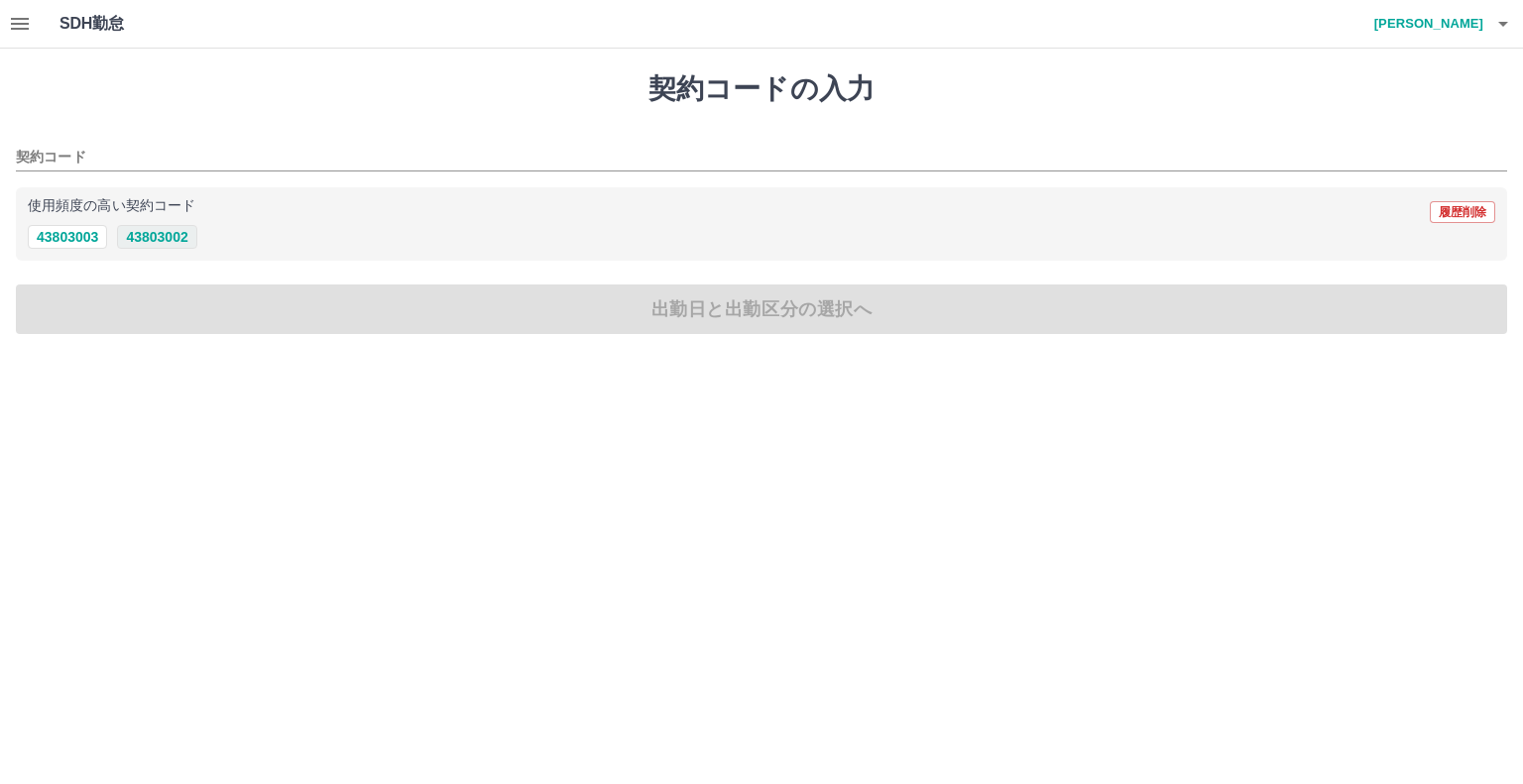click on "43803002" at bounding box center (157, 237) 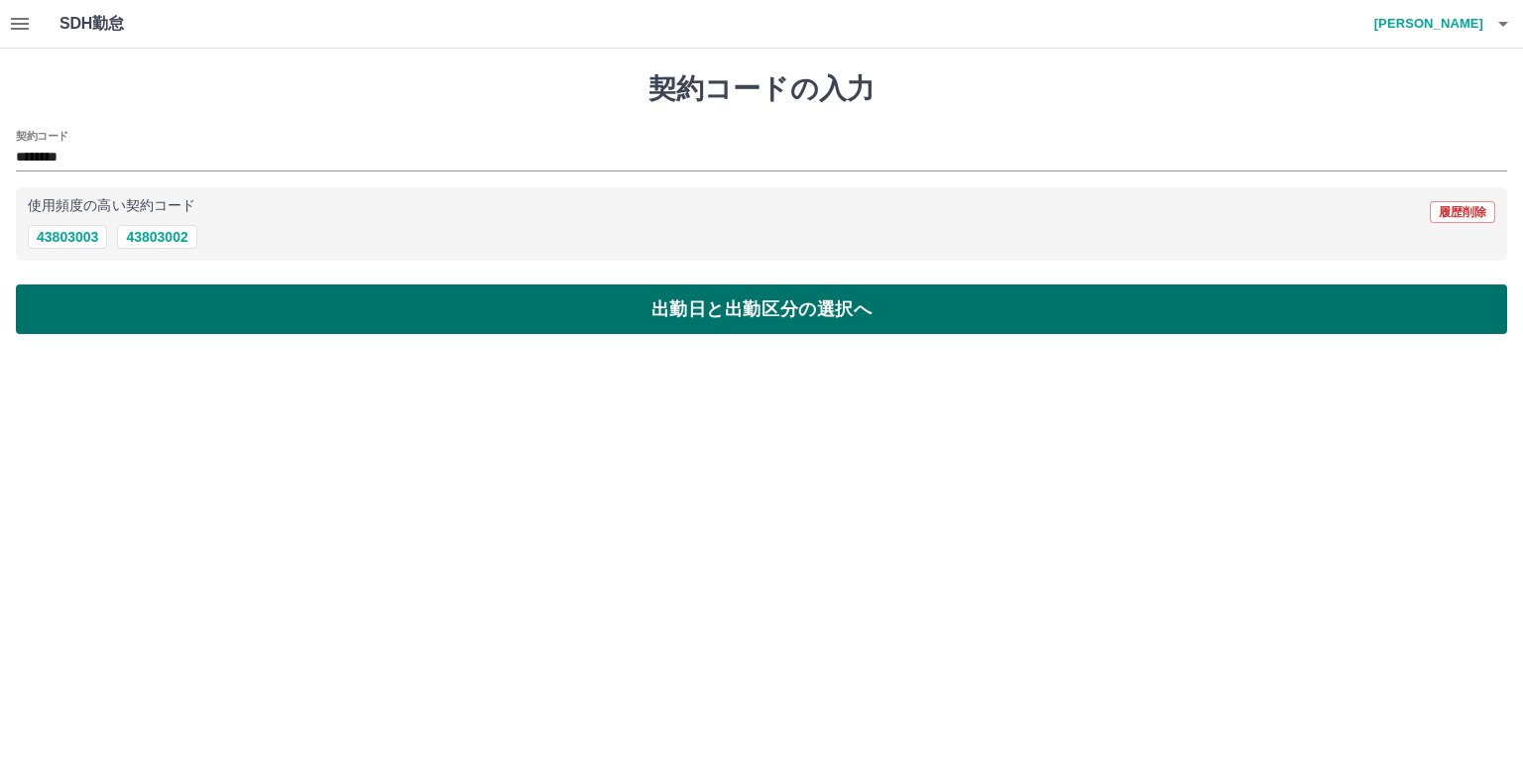 click on "出勤日と出勤区分の選択へ" at bounding box center [762, 309] 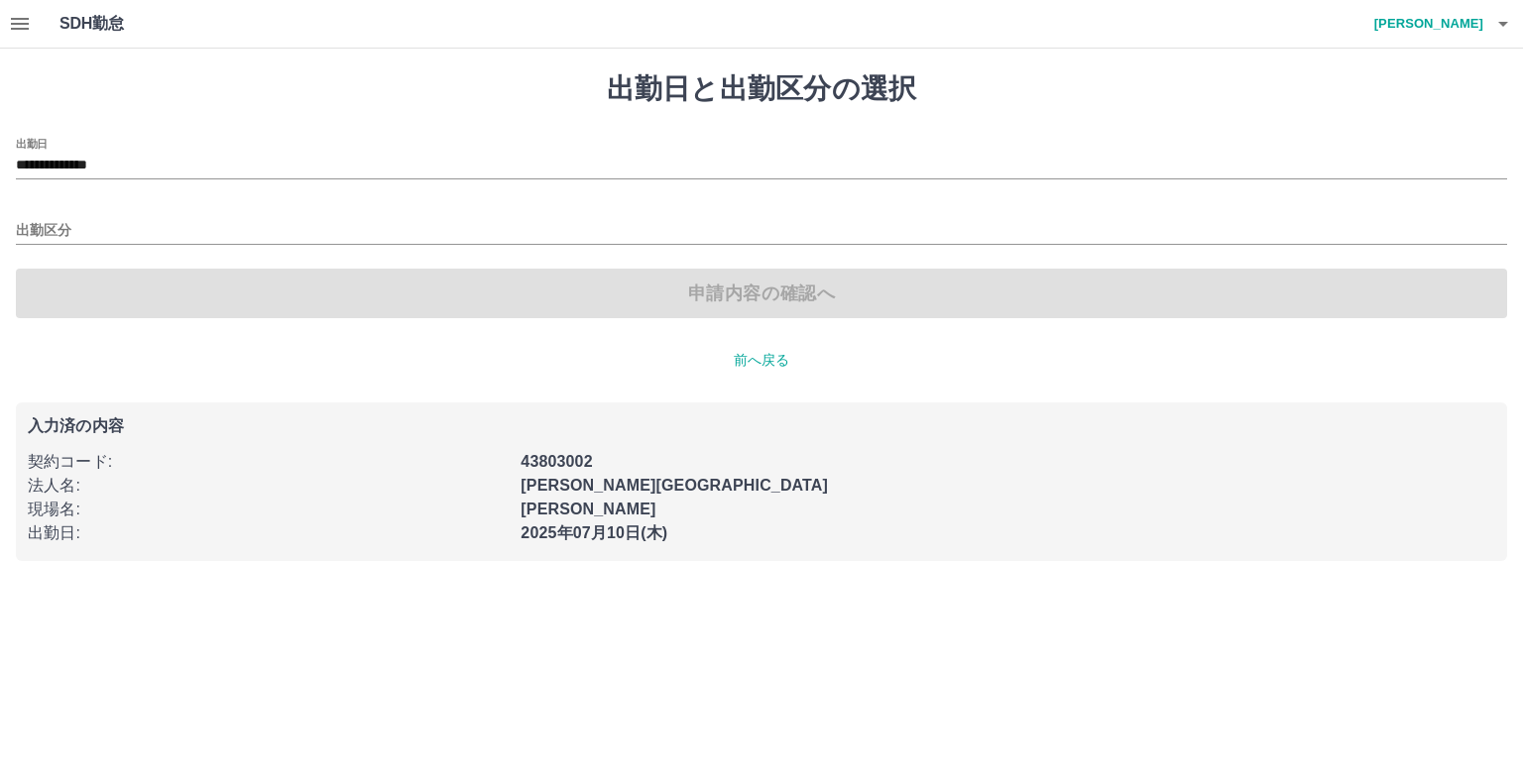 click on "出勤区分" at bounding box center (762, 224) 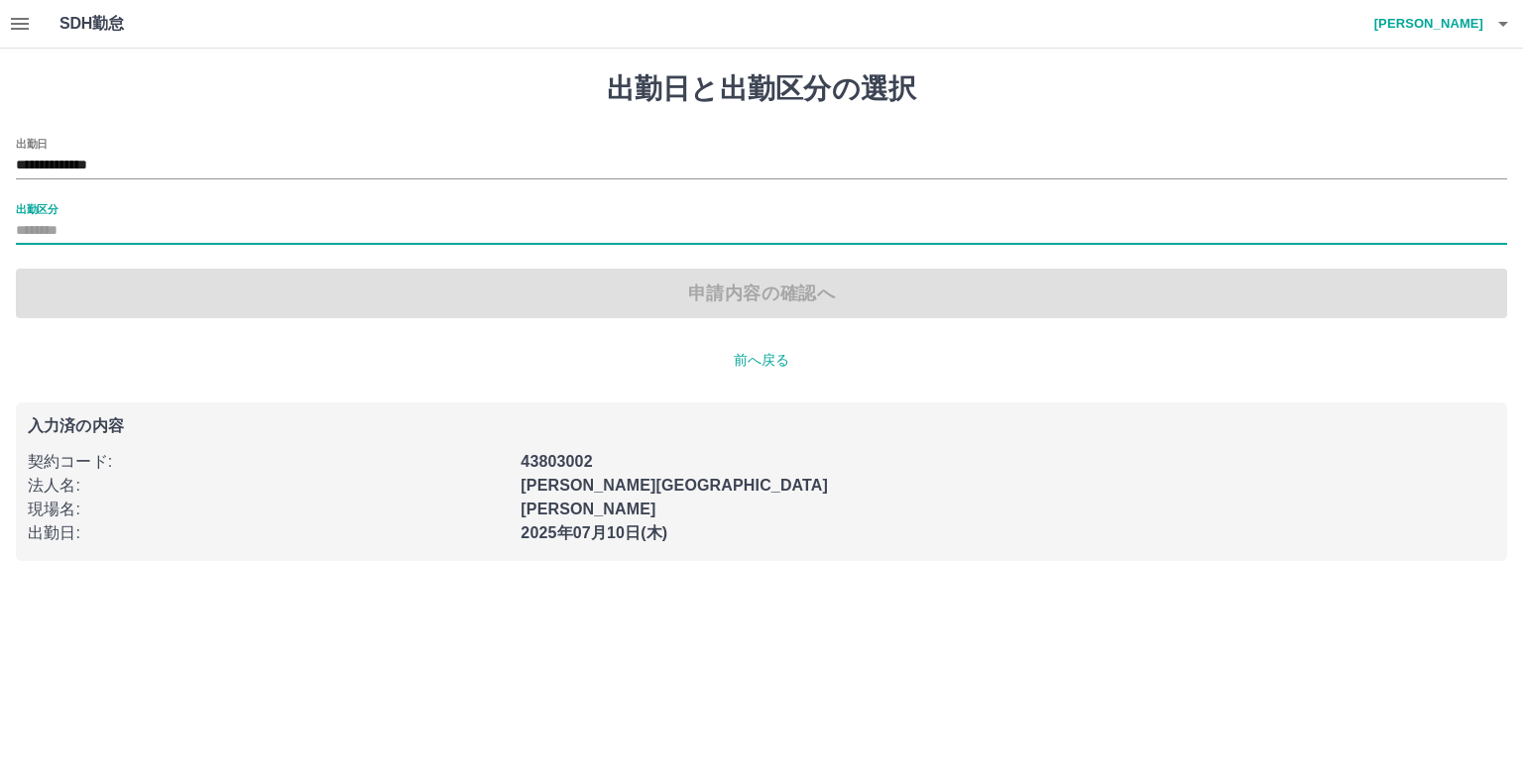 click on "出勤区分" at bounding box center [762, 231] 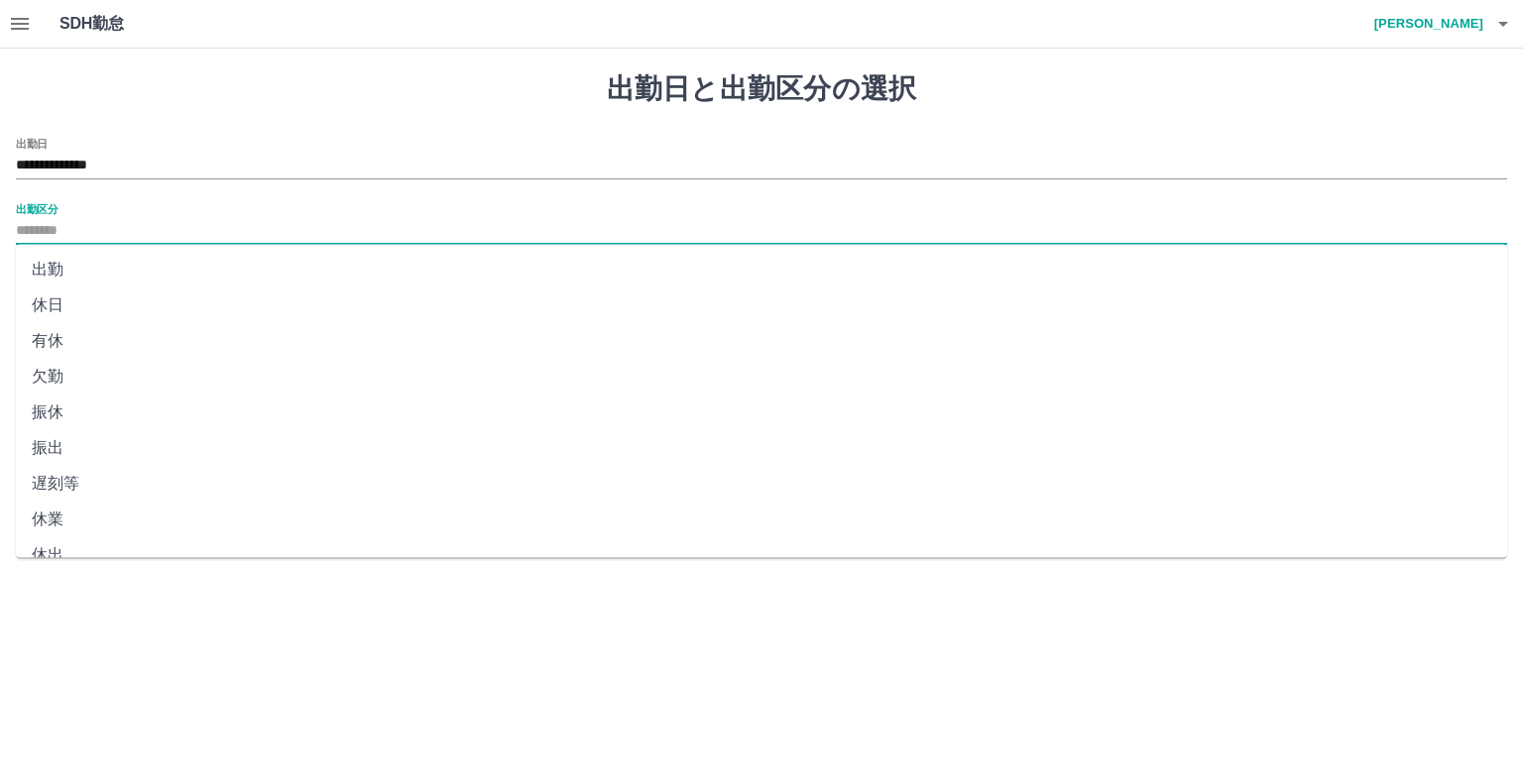 click on "出勤" at bounding box center [762, 270] 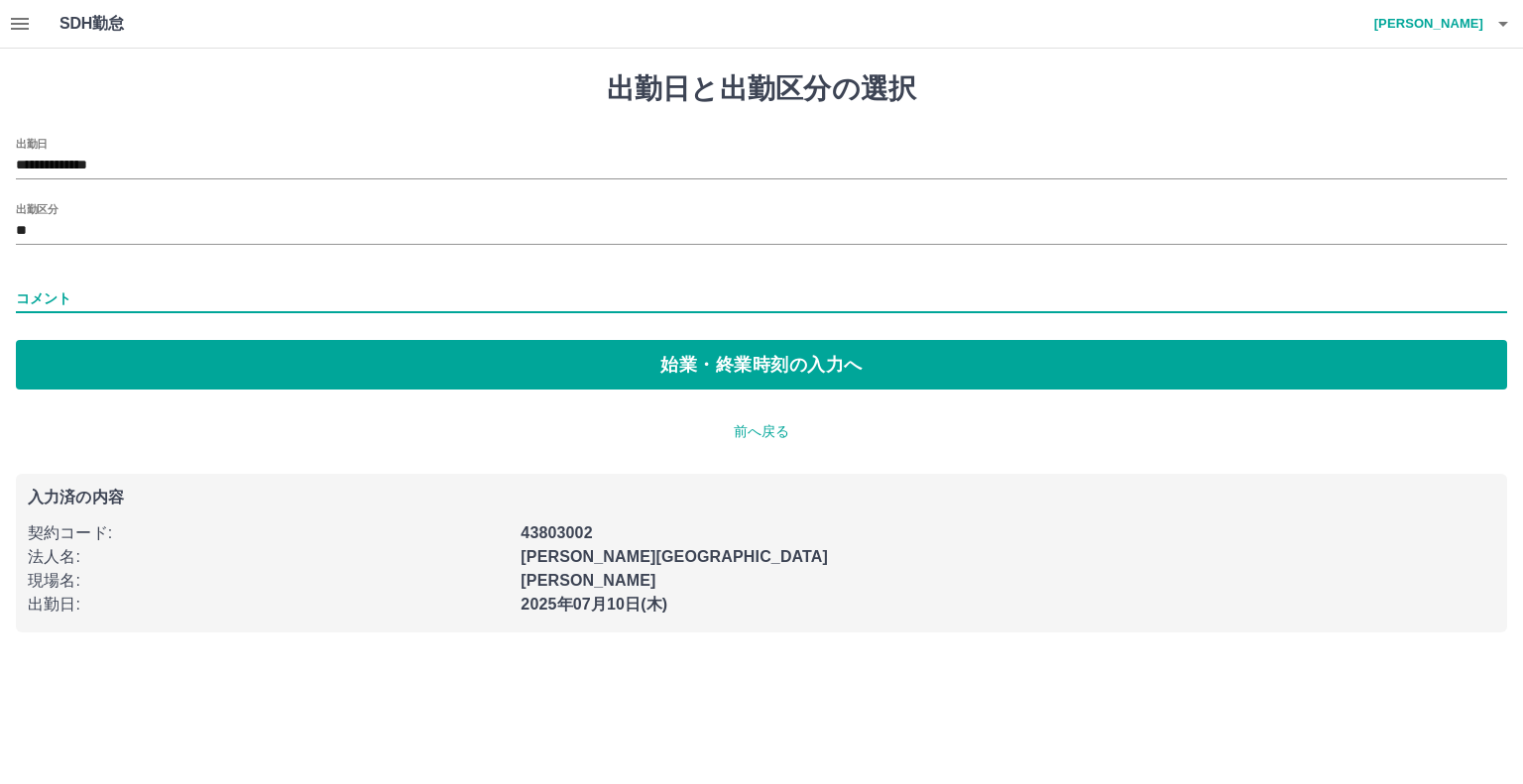 click on "コメント" at bounding box center (762, 298) 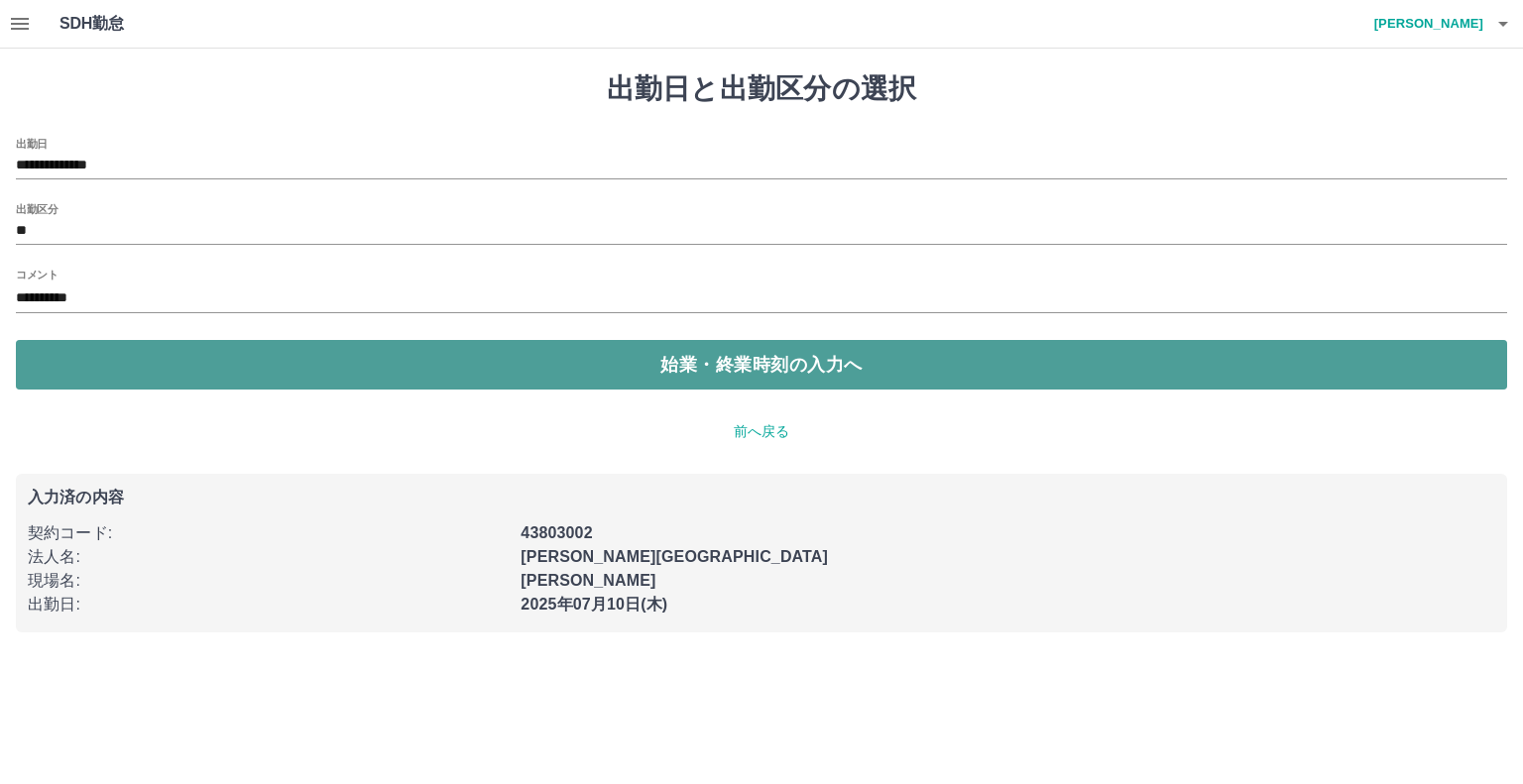 click on "始業・終業時刻の入力へ" at bounding box center (762, 365) 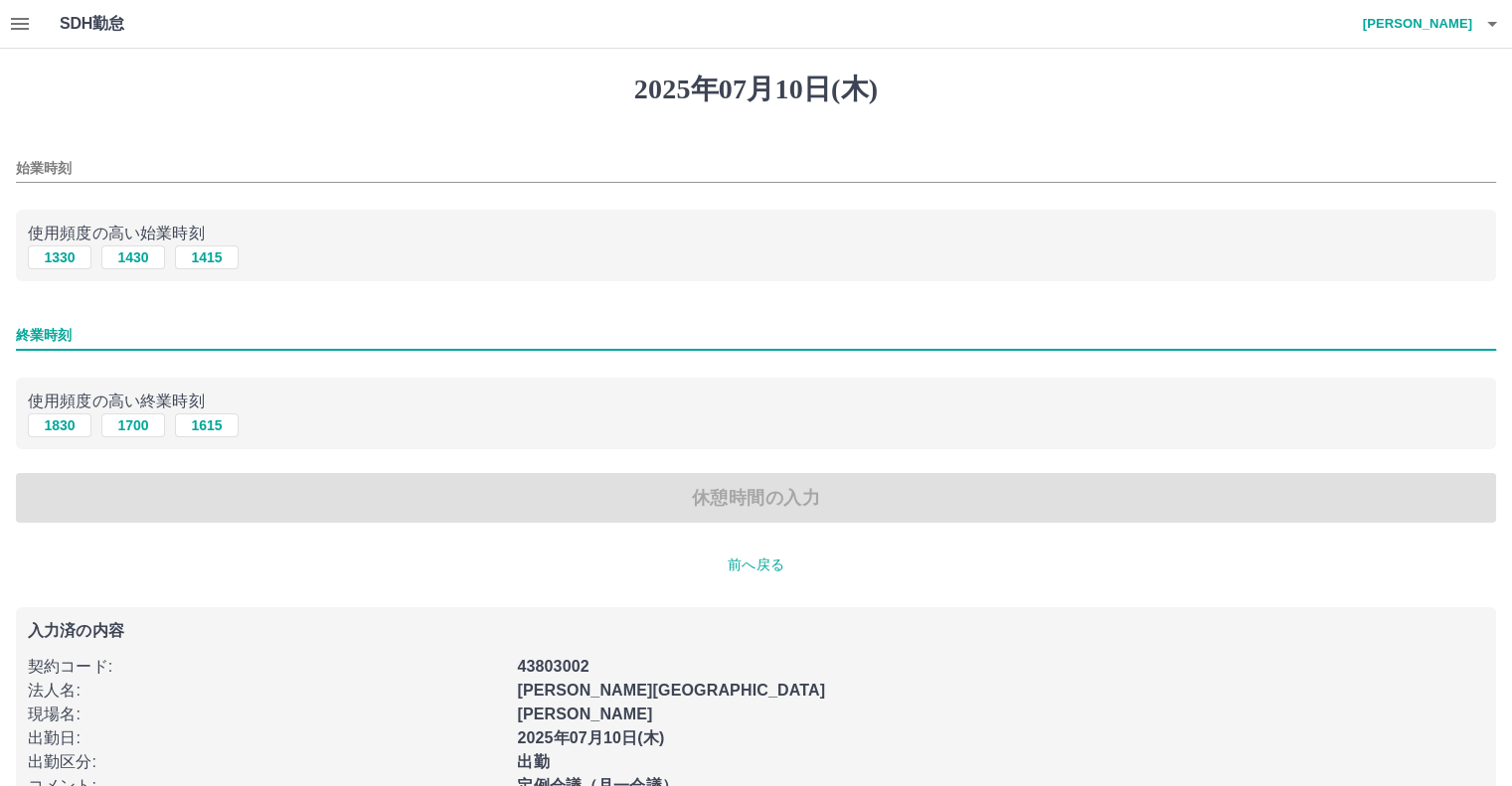 click on "終業時刻" at bounding box center (756, 335) 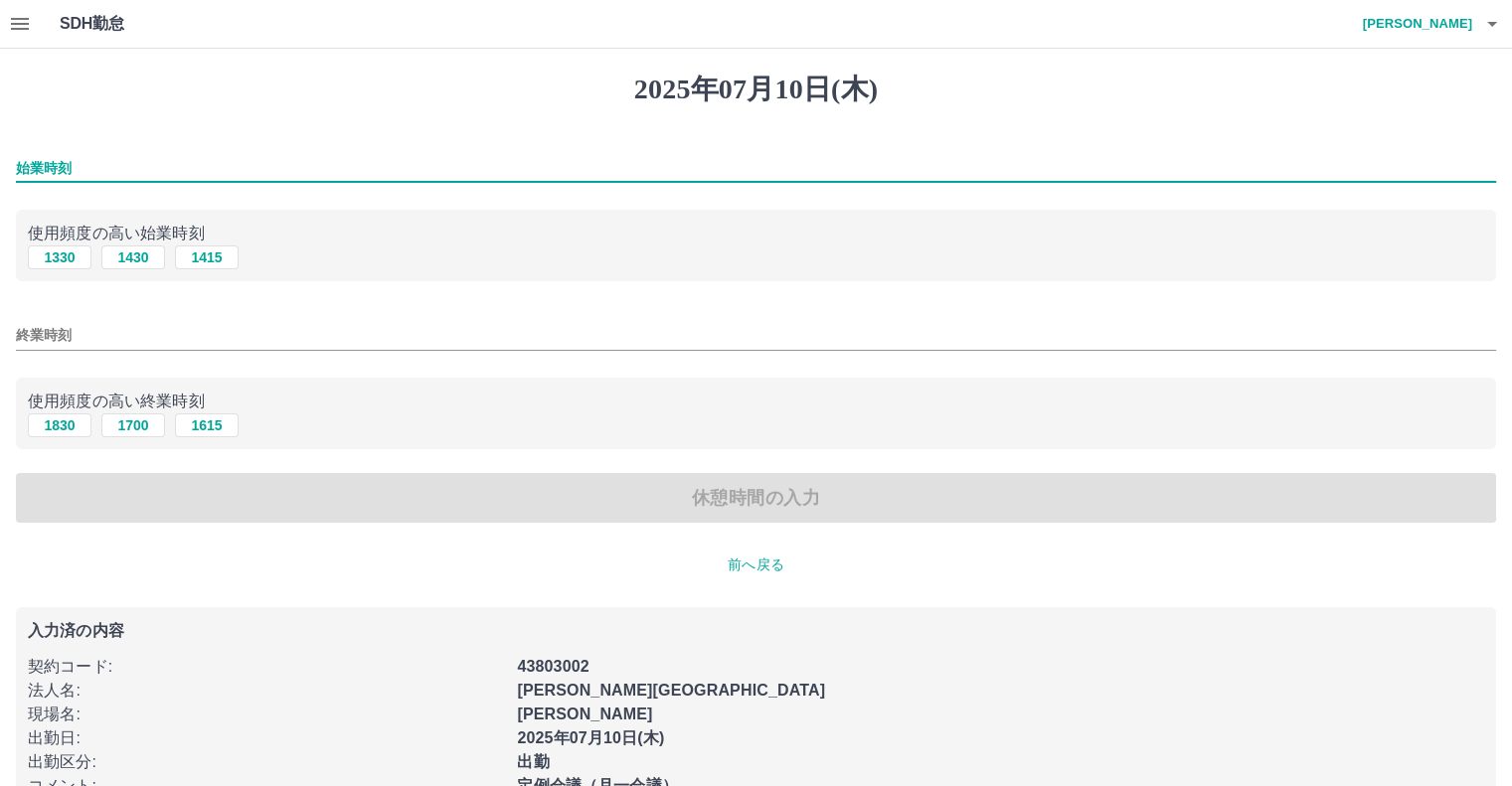 click on "始業時刻" at bounding box center [756, 168] 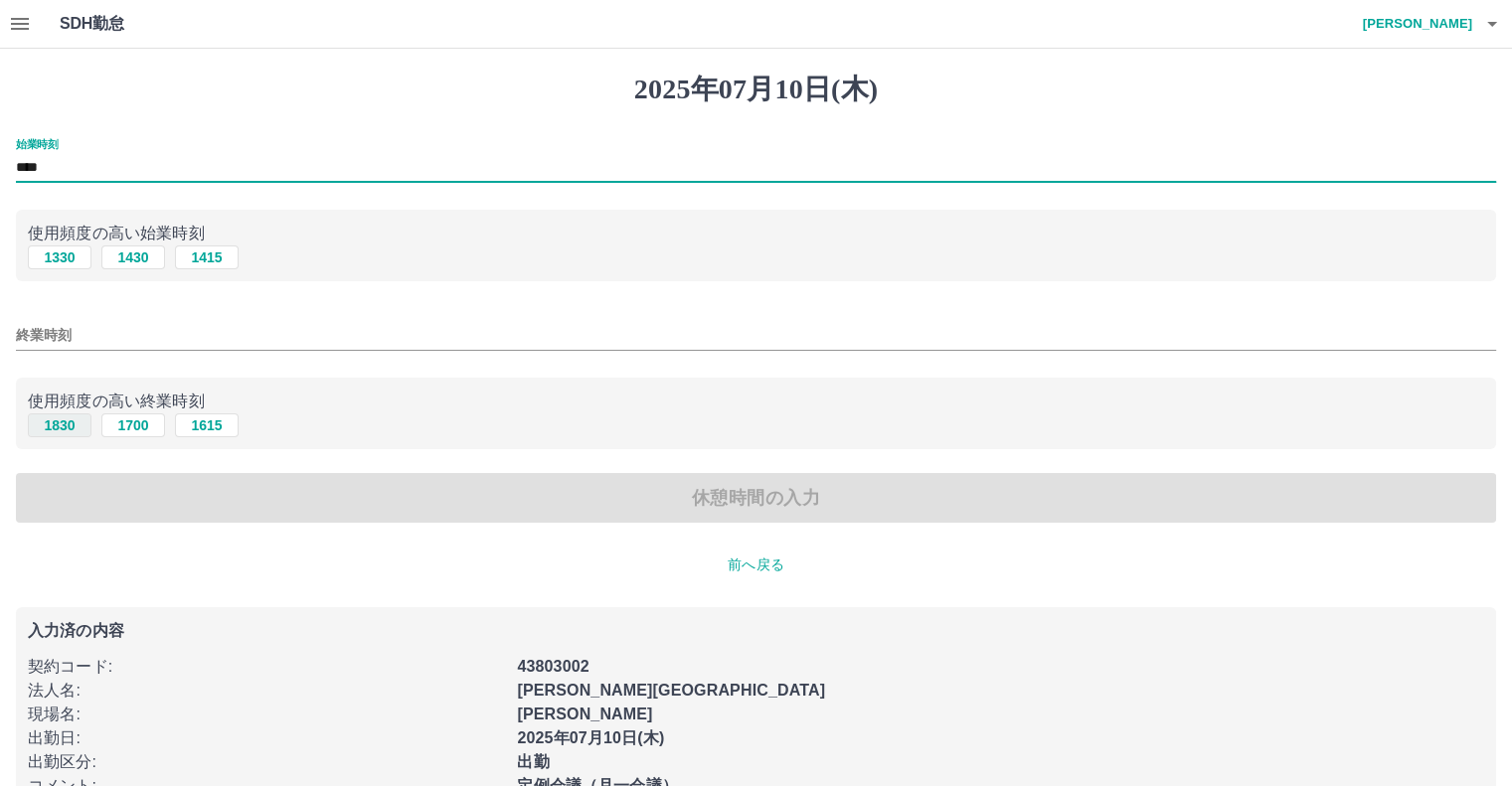 type on "****" 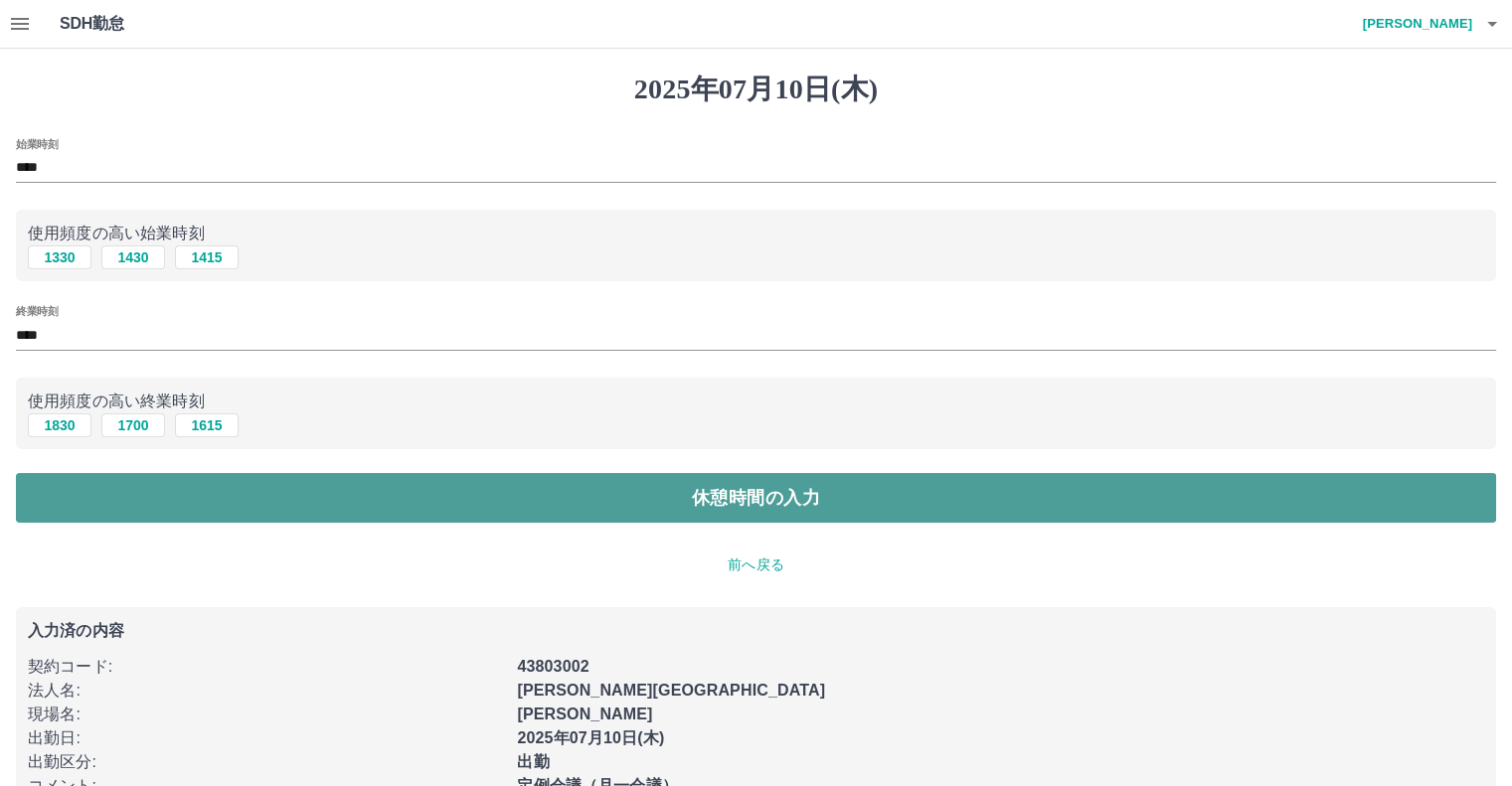 click on "休憩時間の入力" at bounding box center [756, 498] 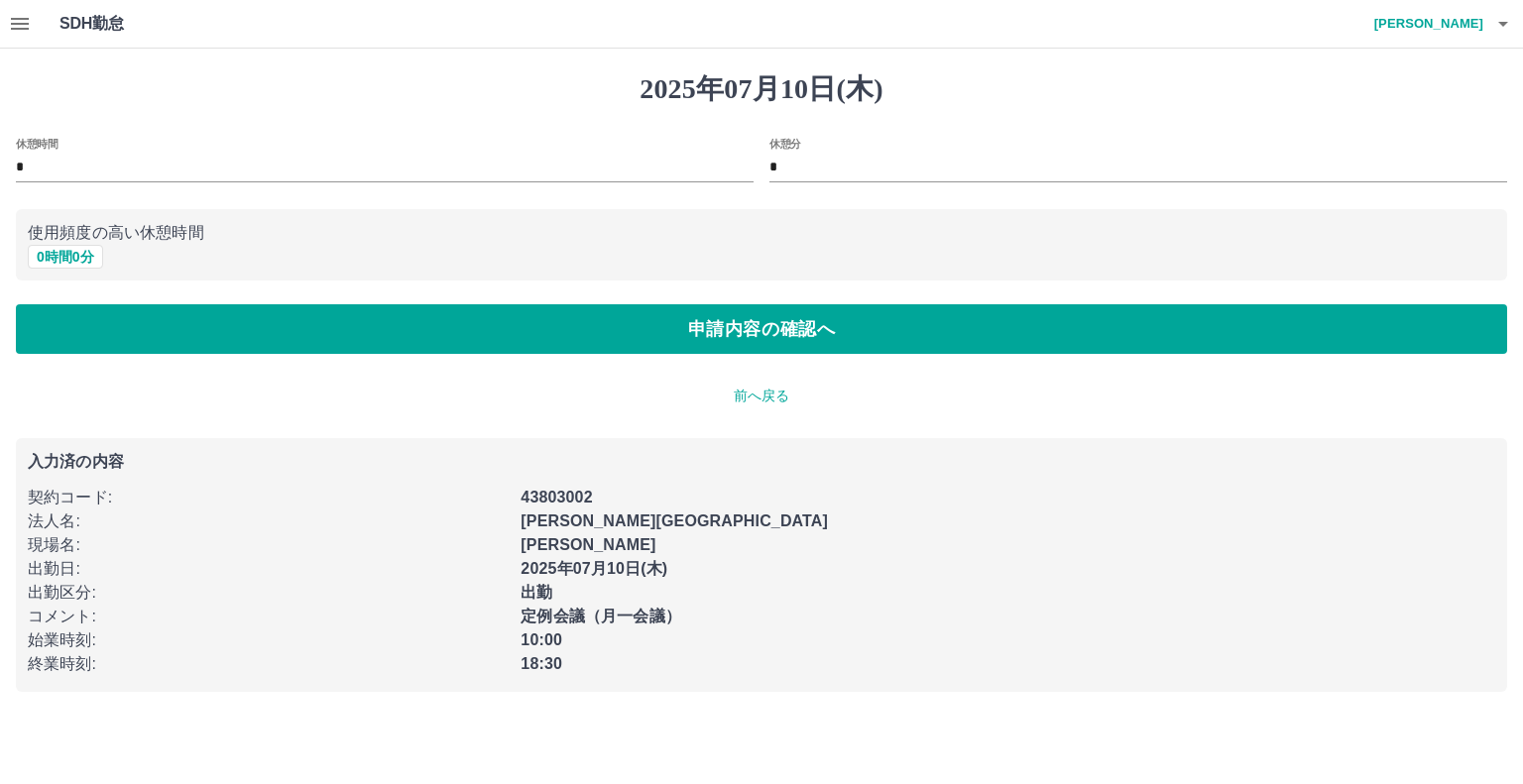 click on "*" at bounding box center (385, 168) 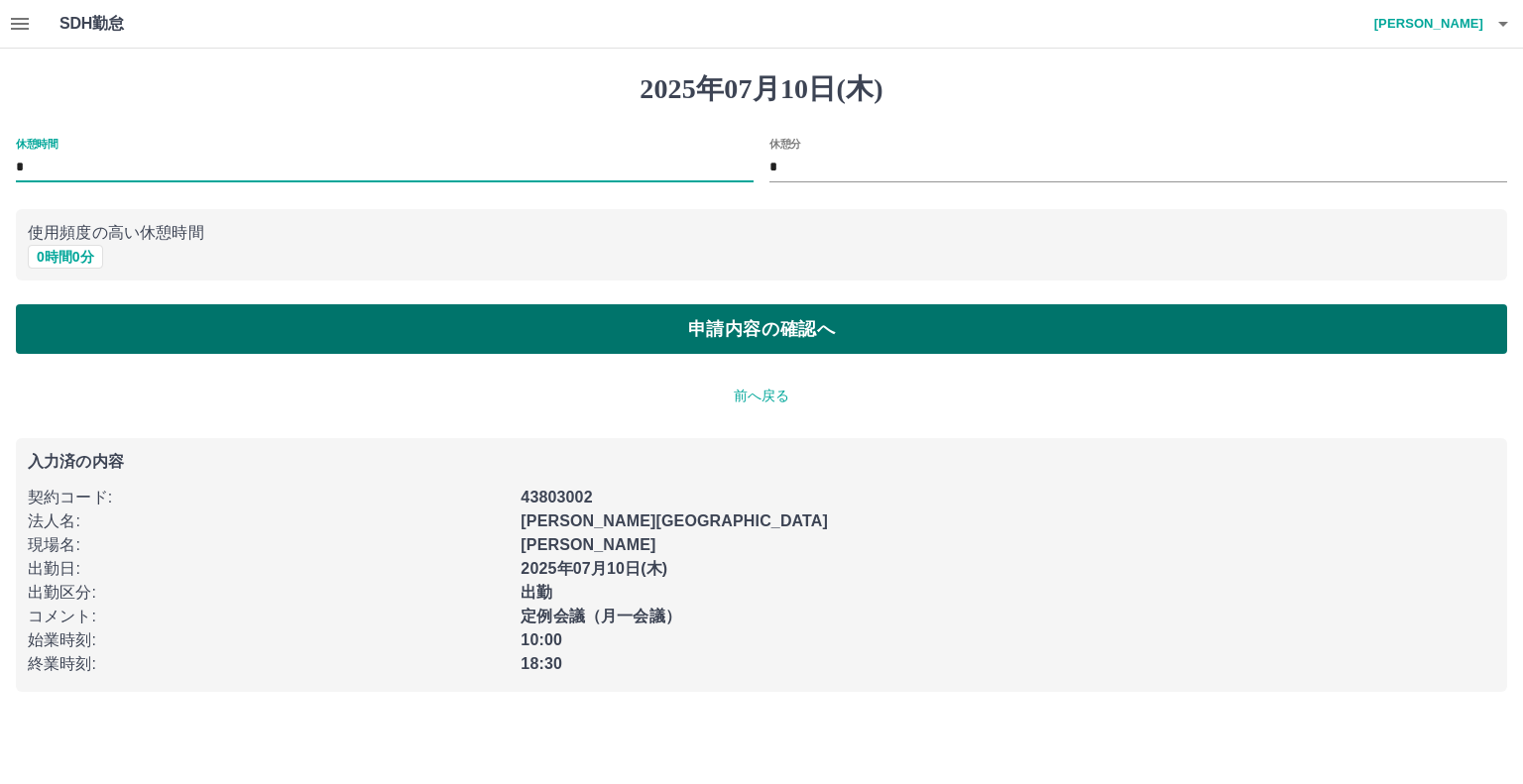 type on "*" 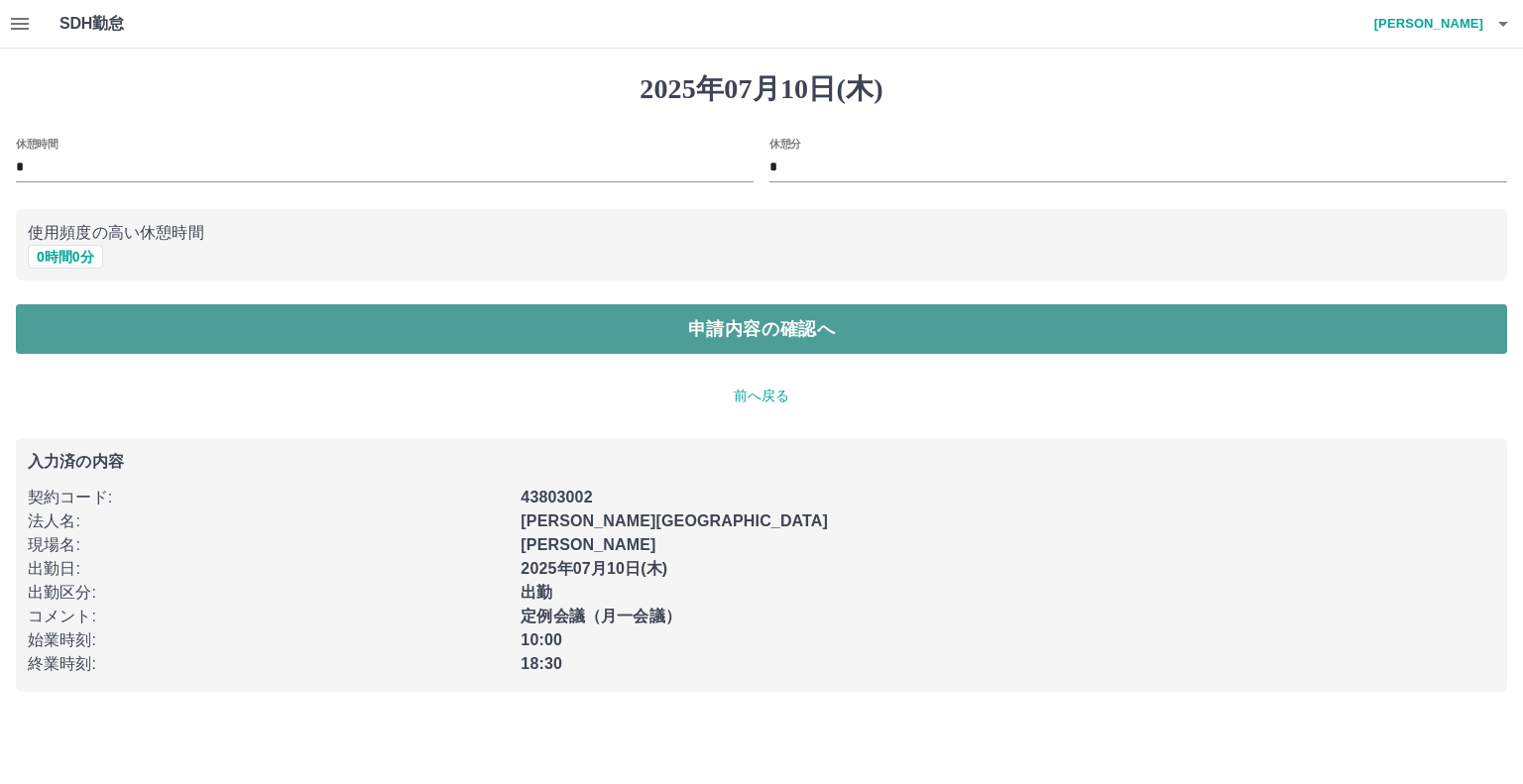click on "申請内容の確認へ" at bounding box center [762, 329] 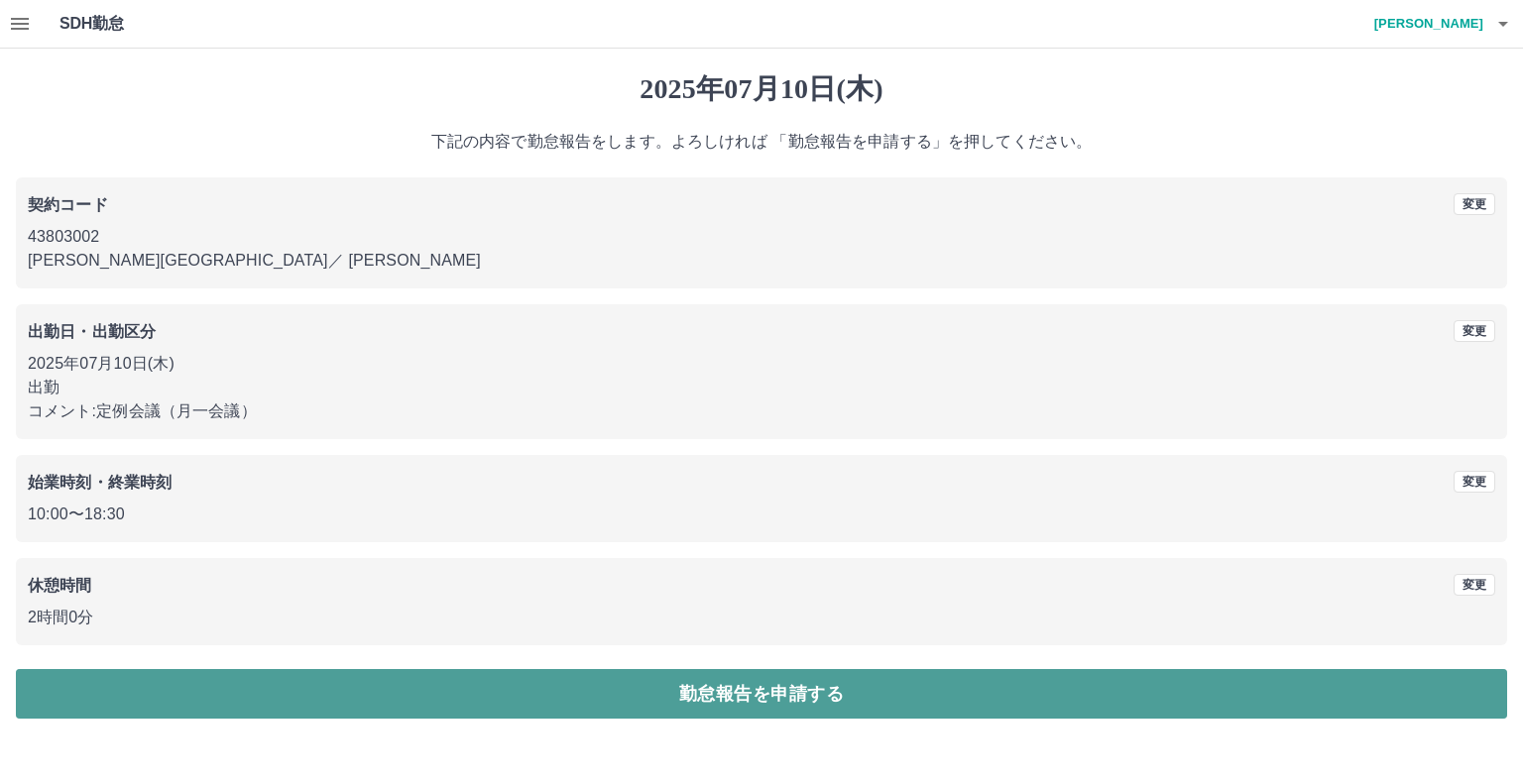 click on "勤怠報告を申請する" at bounding box center [762, 694] 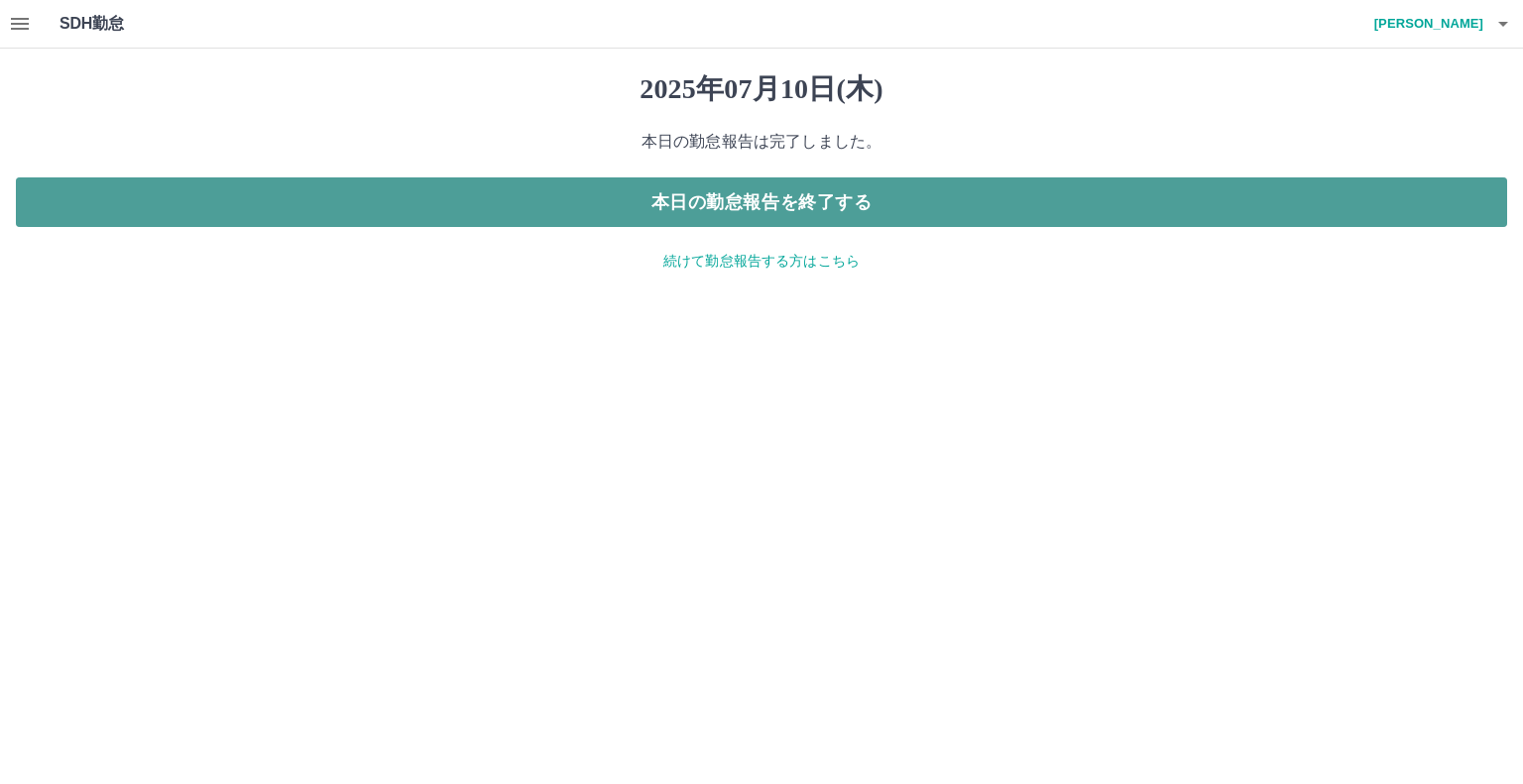 click on "本日の勤怠報告を終了する" at bounding box center (762, 202) 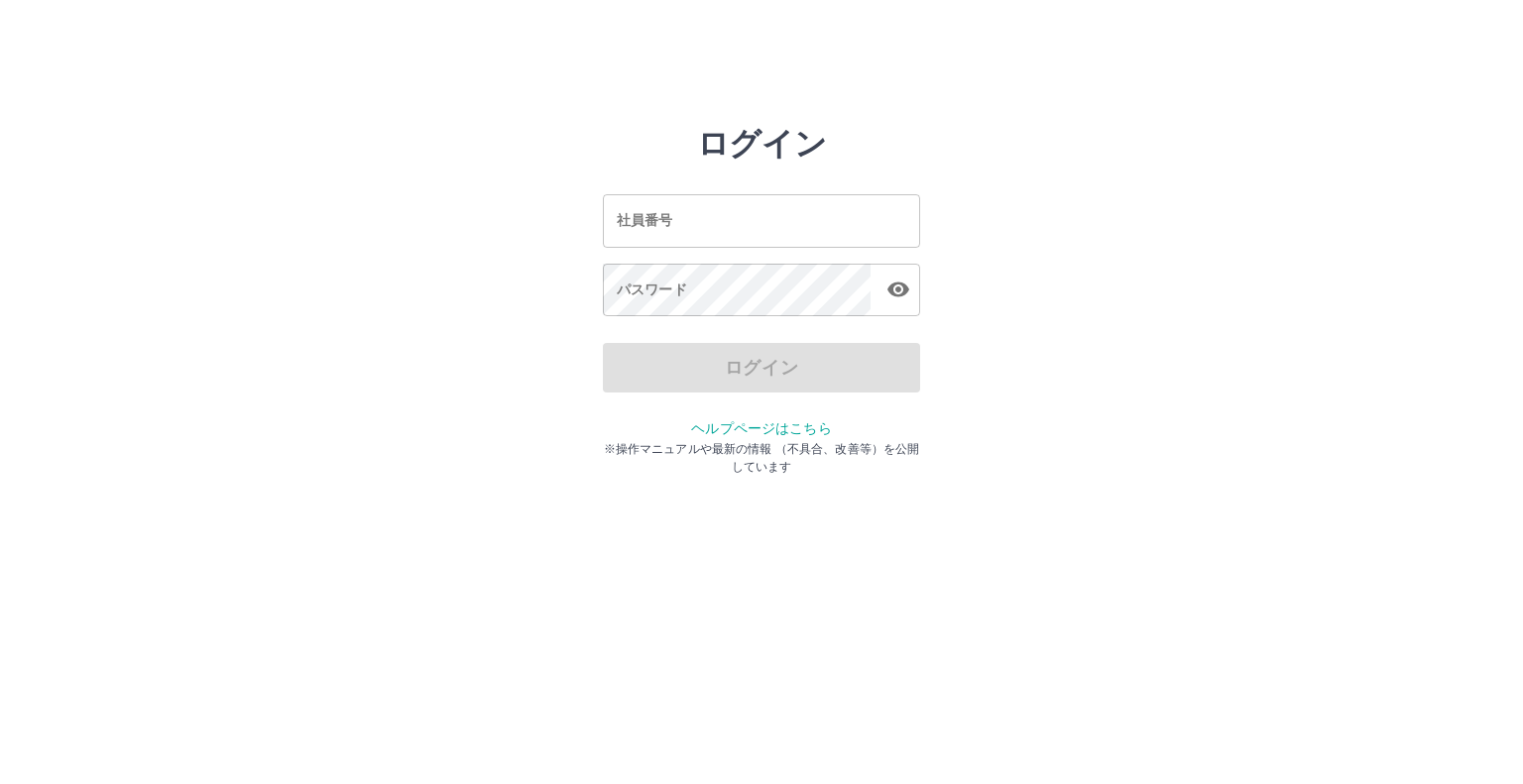 scroll, scrollTop: 0, scrollLeft: 0, axis: both 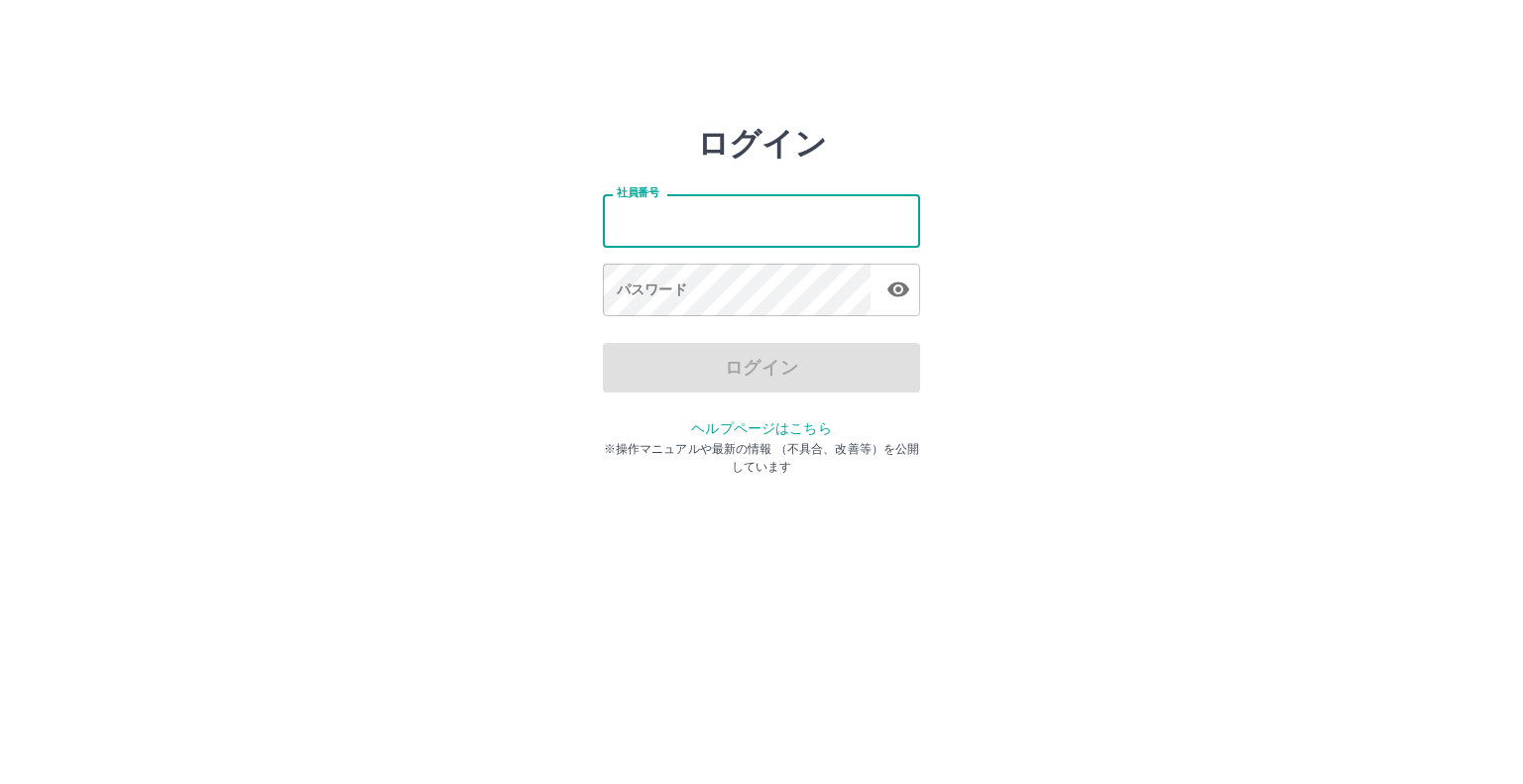 click on "社員番号" at bounding box center (762, 220) 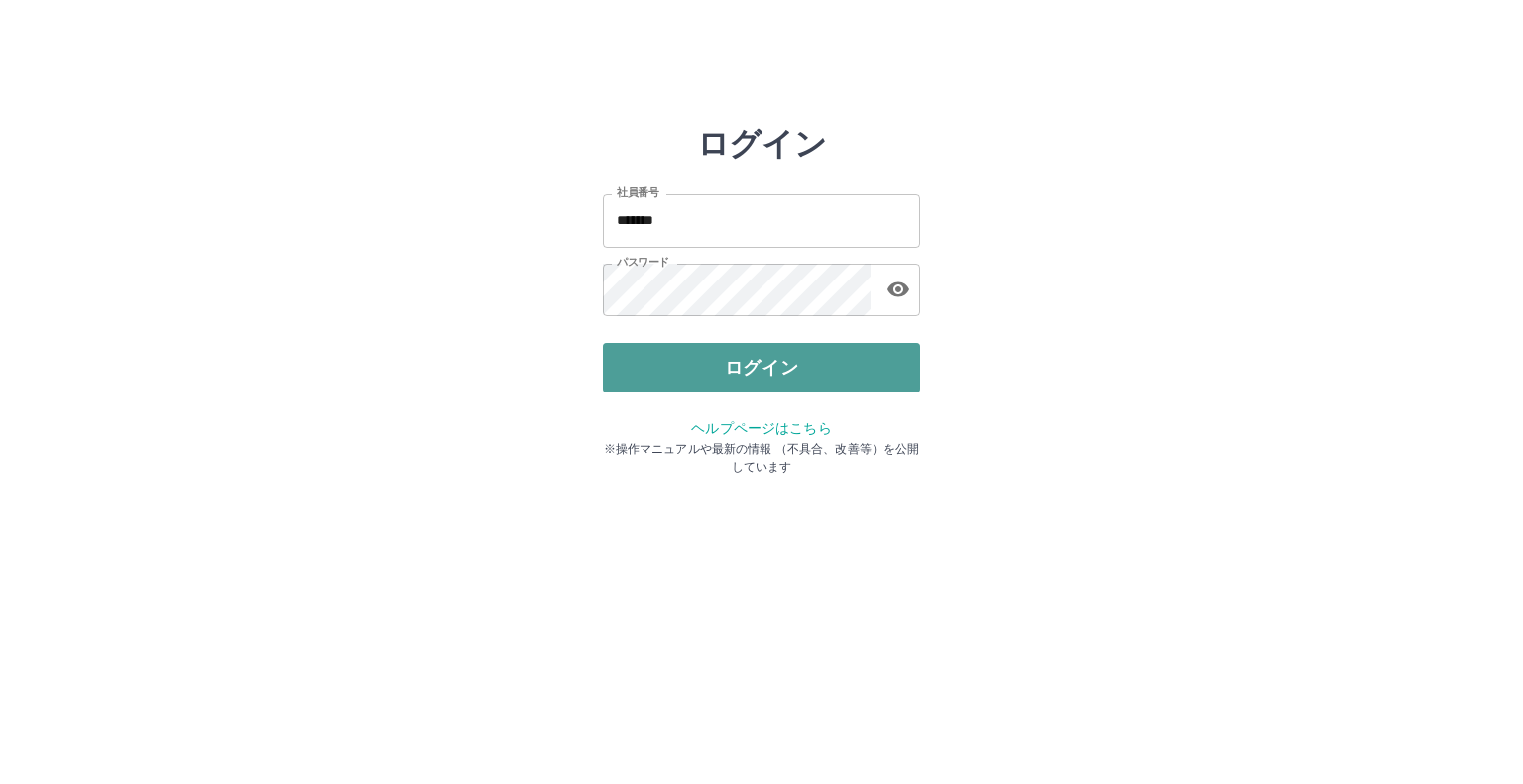 click on "ログイン" at bounding box center (762, 368) 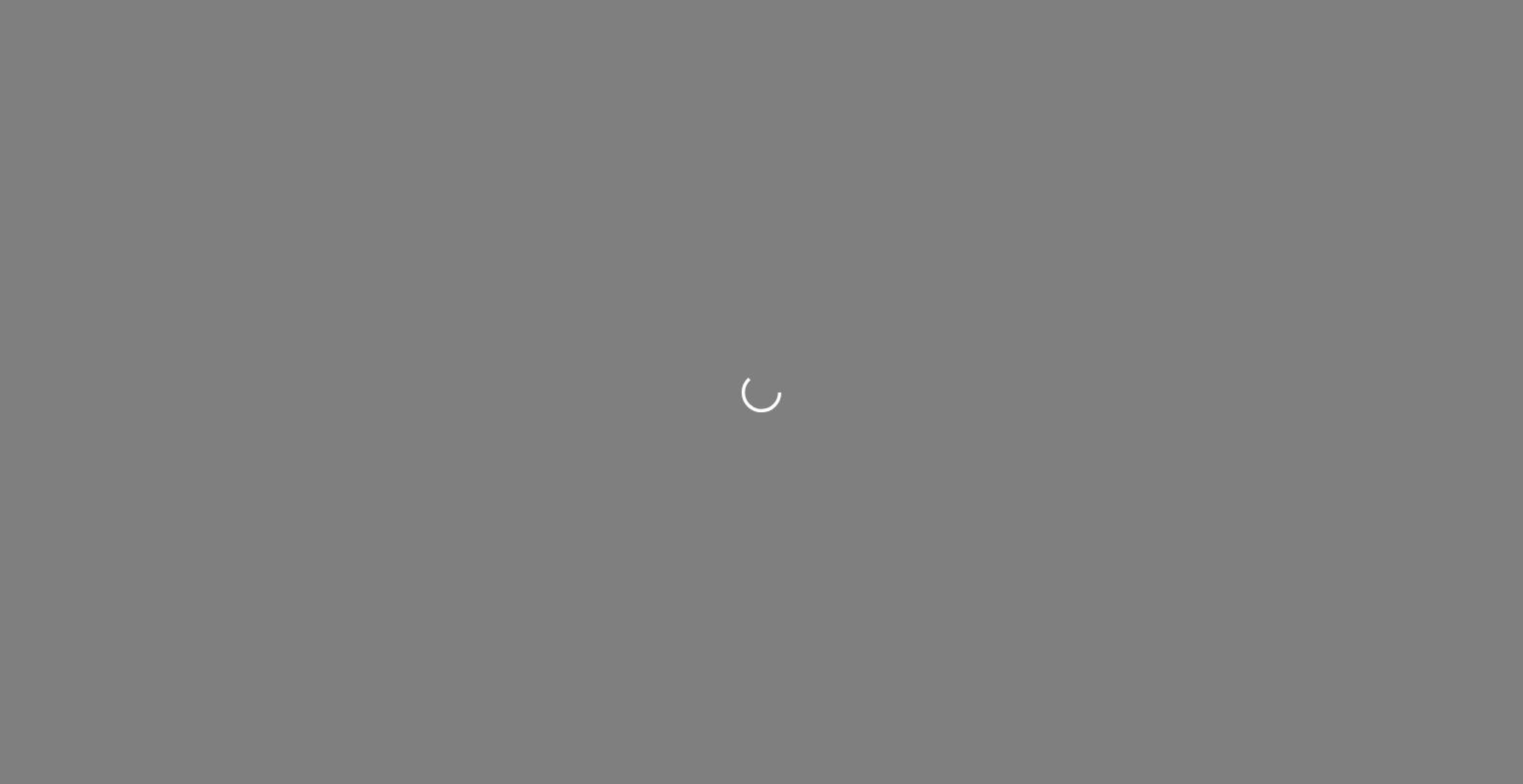 scroll, scrollTop: 0, scrollLeft: 0, axis: both 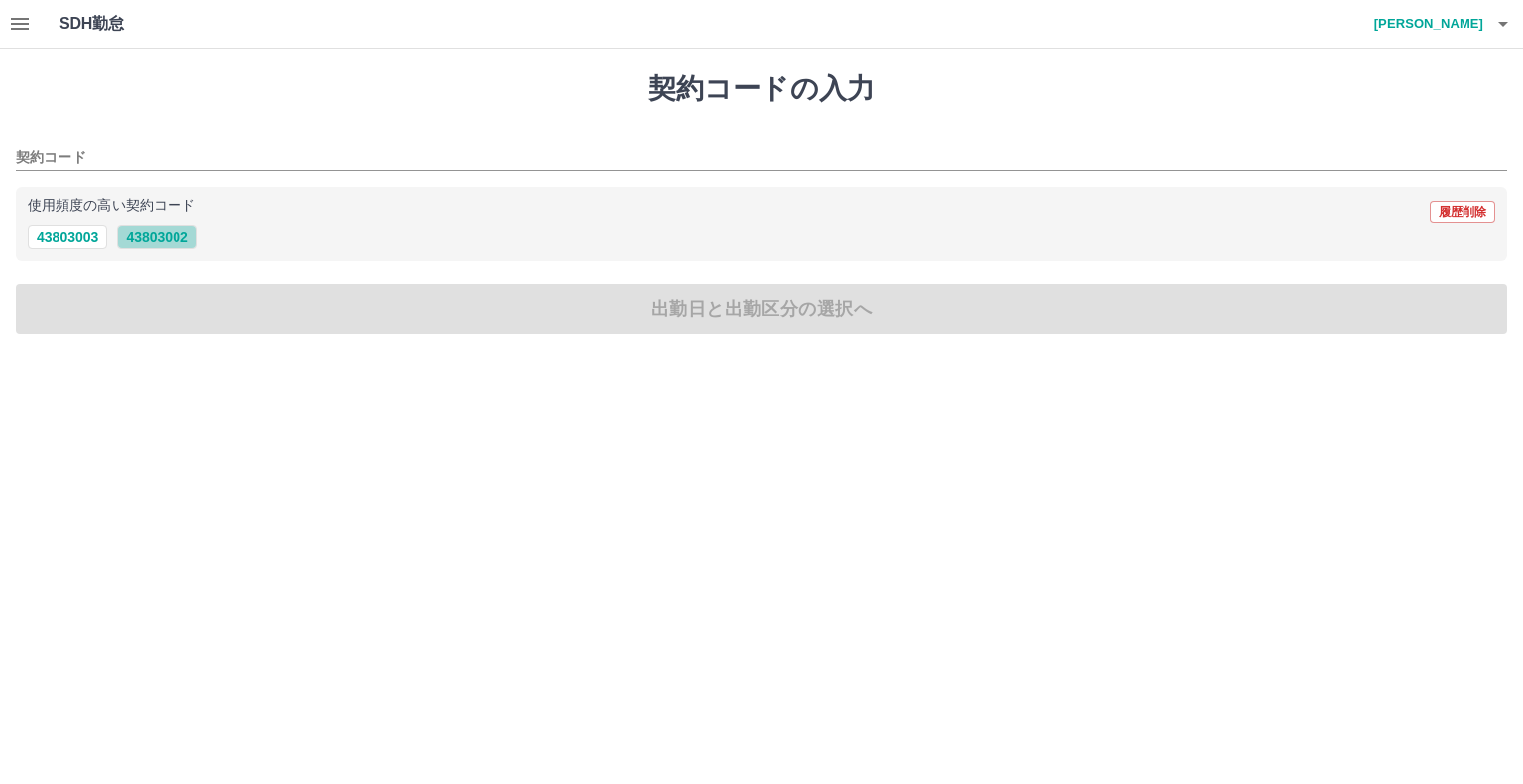 click on "43803002" at bounding box center (157, 237) 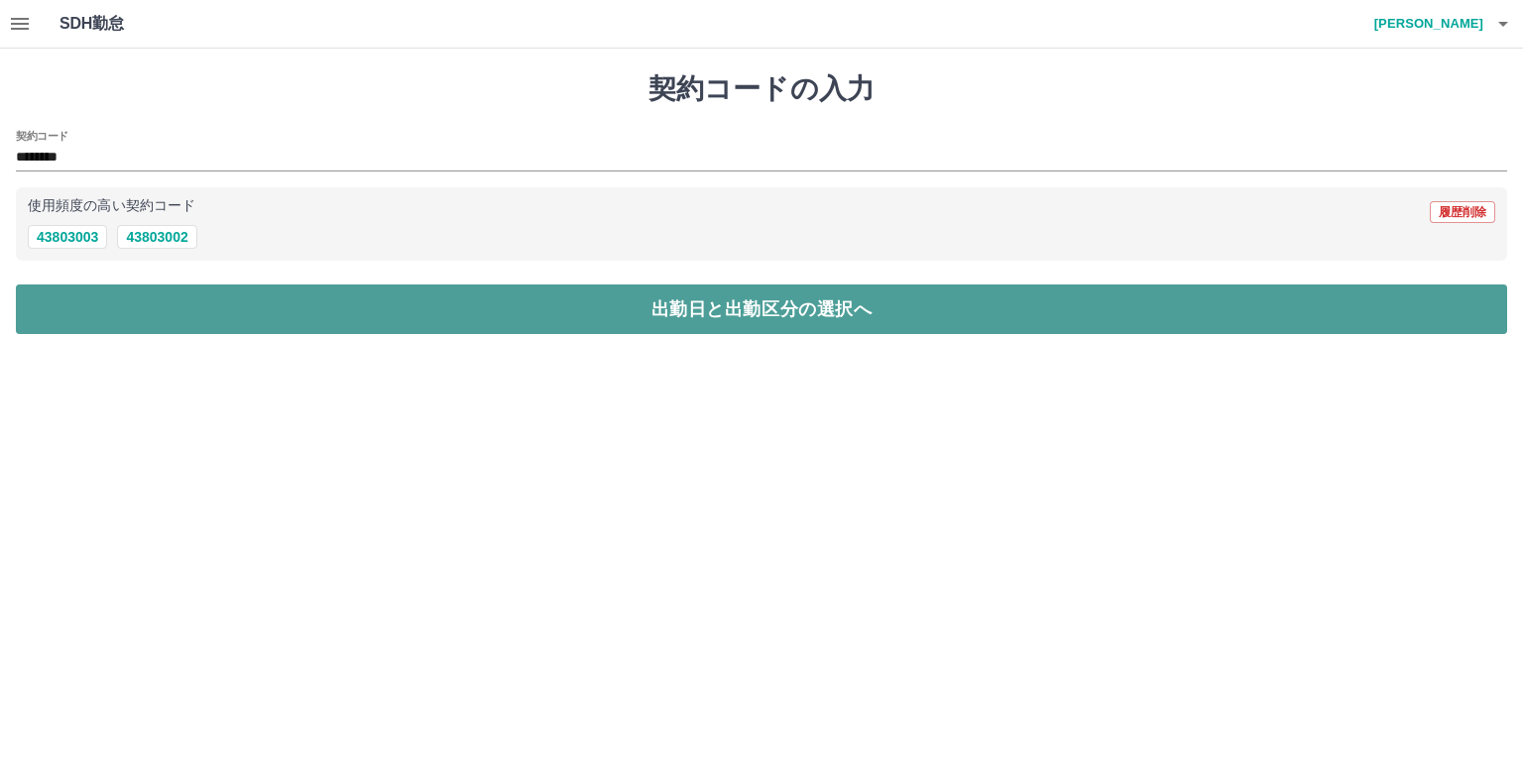 click on "出勤日と出勤区分の選択へ" at bounding box center [762, 309] 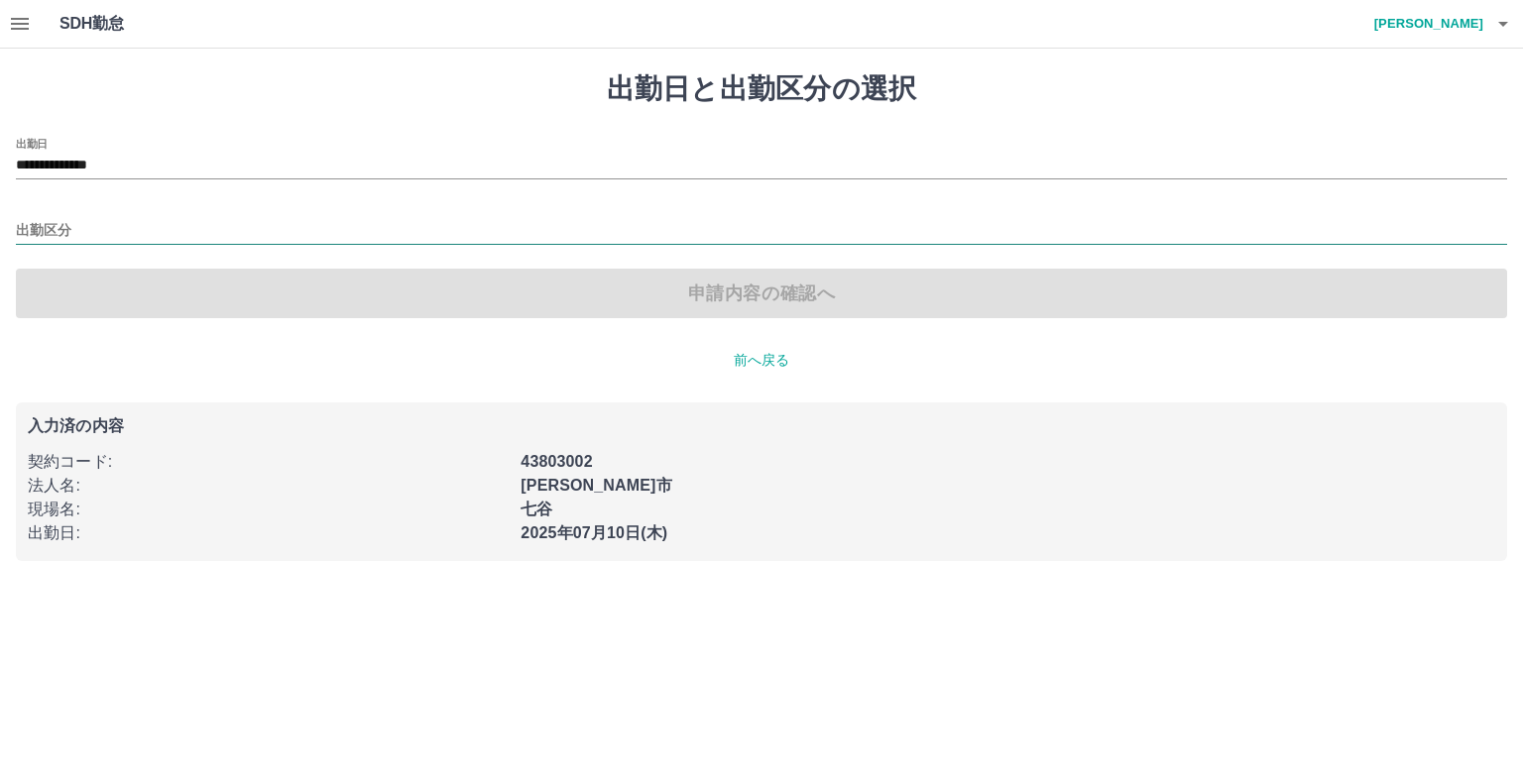 click on "出勤区分" at bounding box center [762, 231] 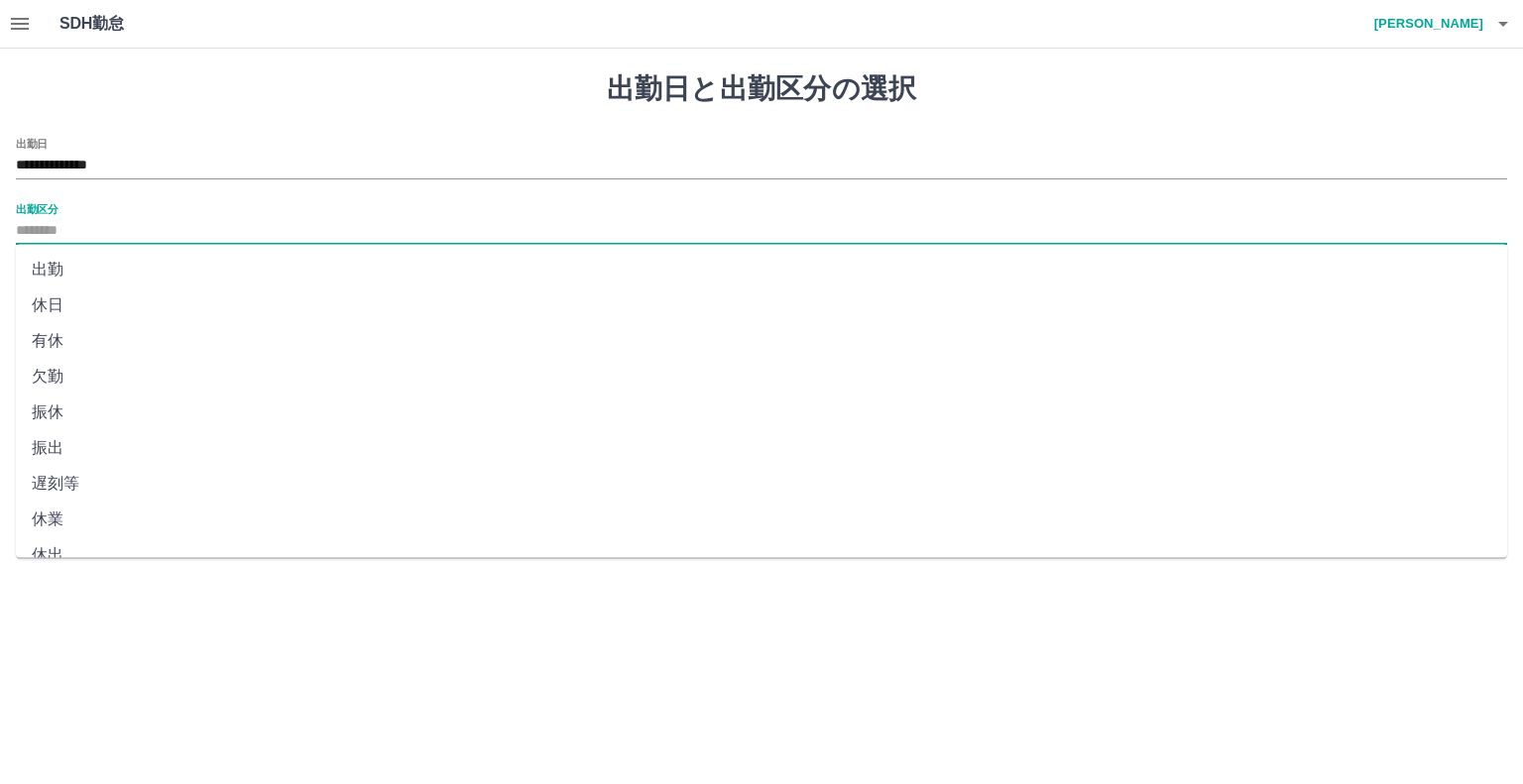 click on "出勤" at bounding box center (762, 270) 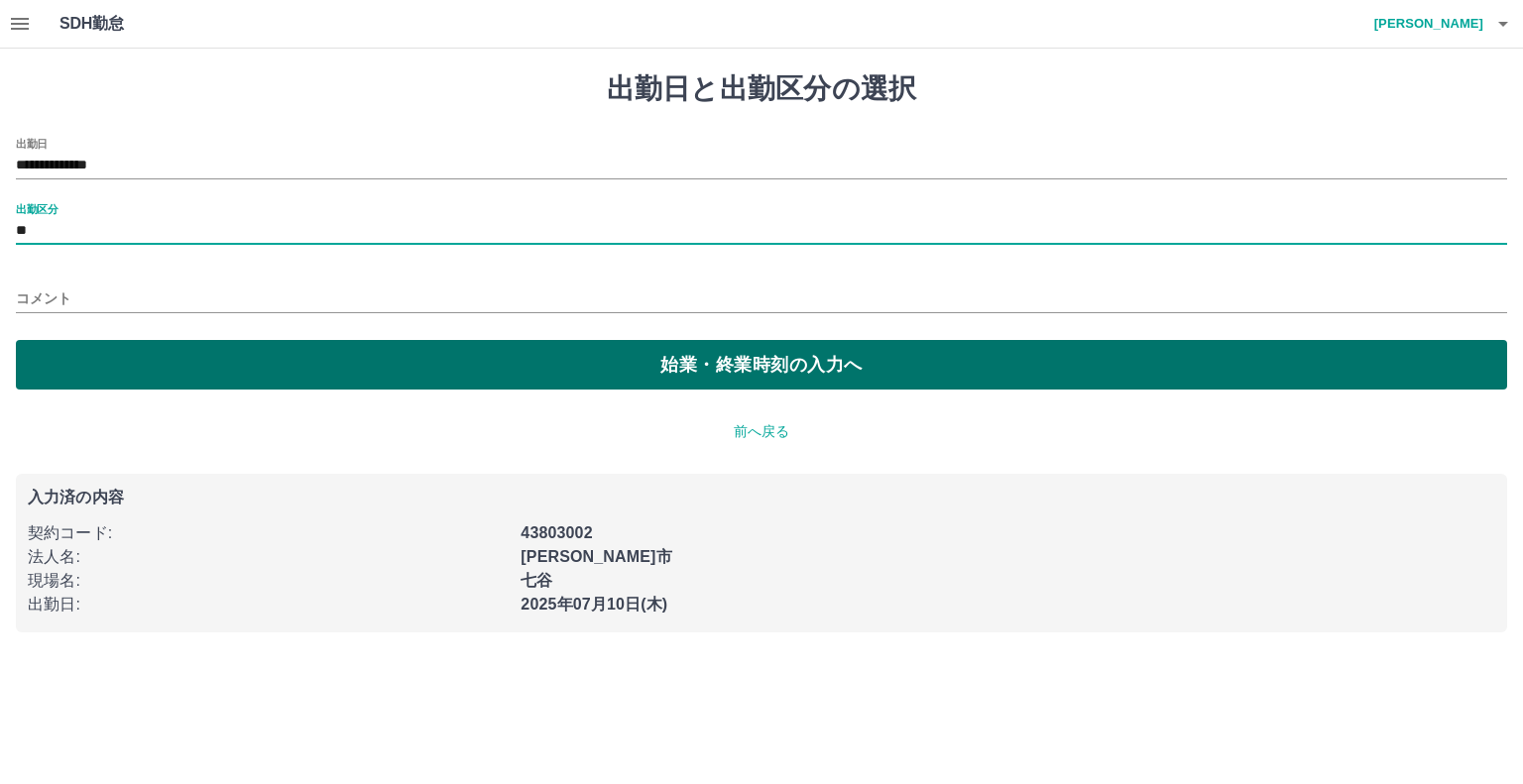 click on "始業・終業時刻の入力へ" at bounding box center [762, 365] 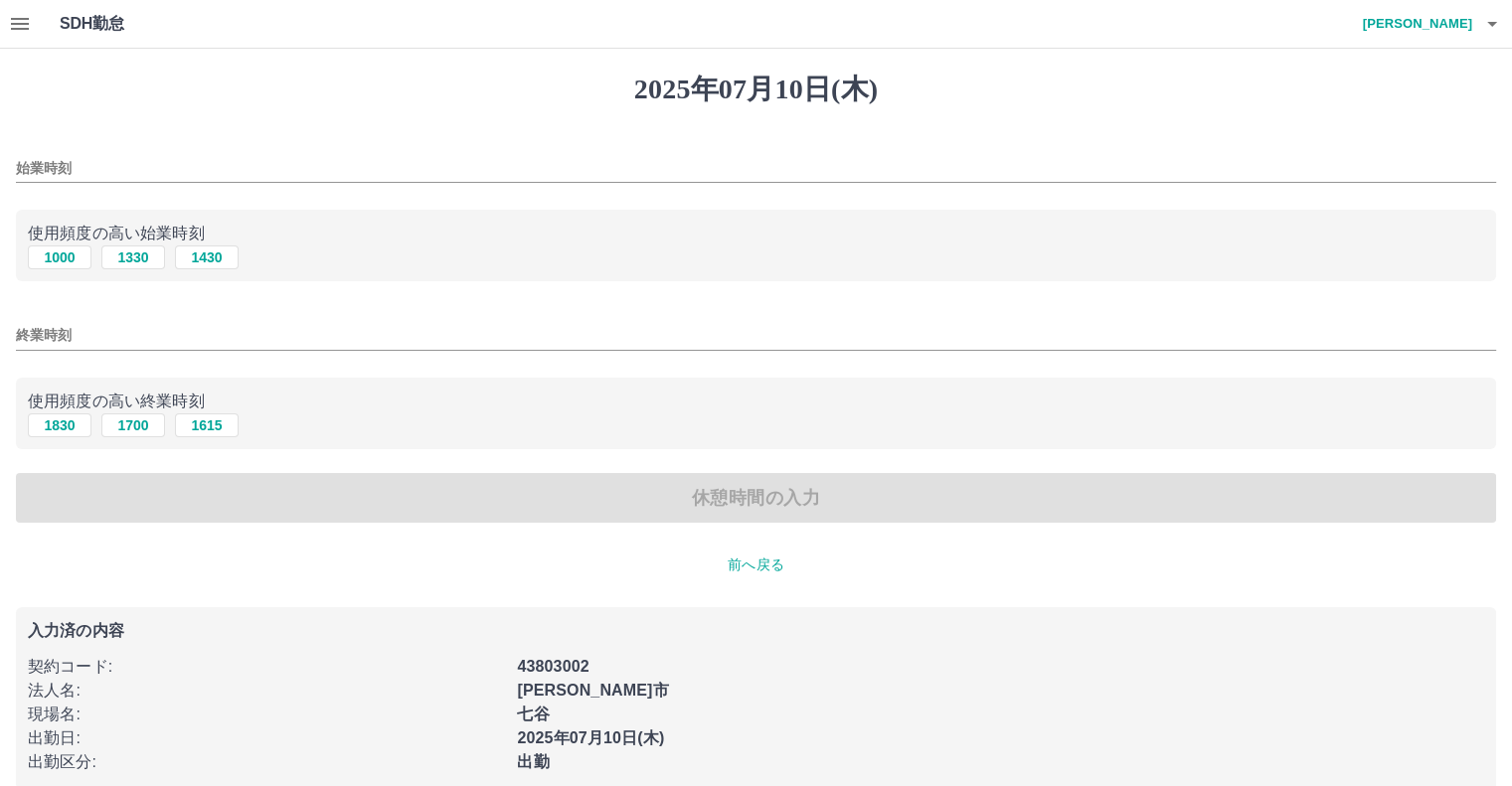 click on "終業時刻" at bounding box center (756, 335) 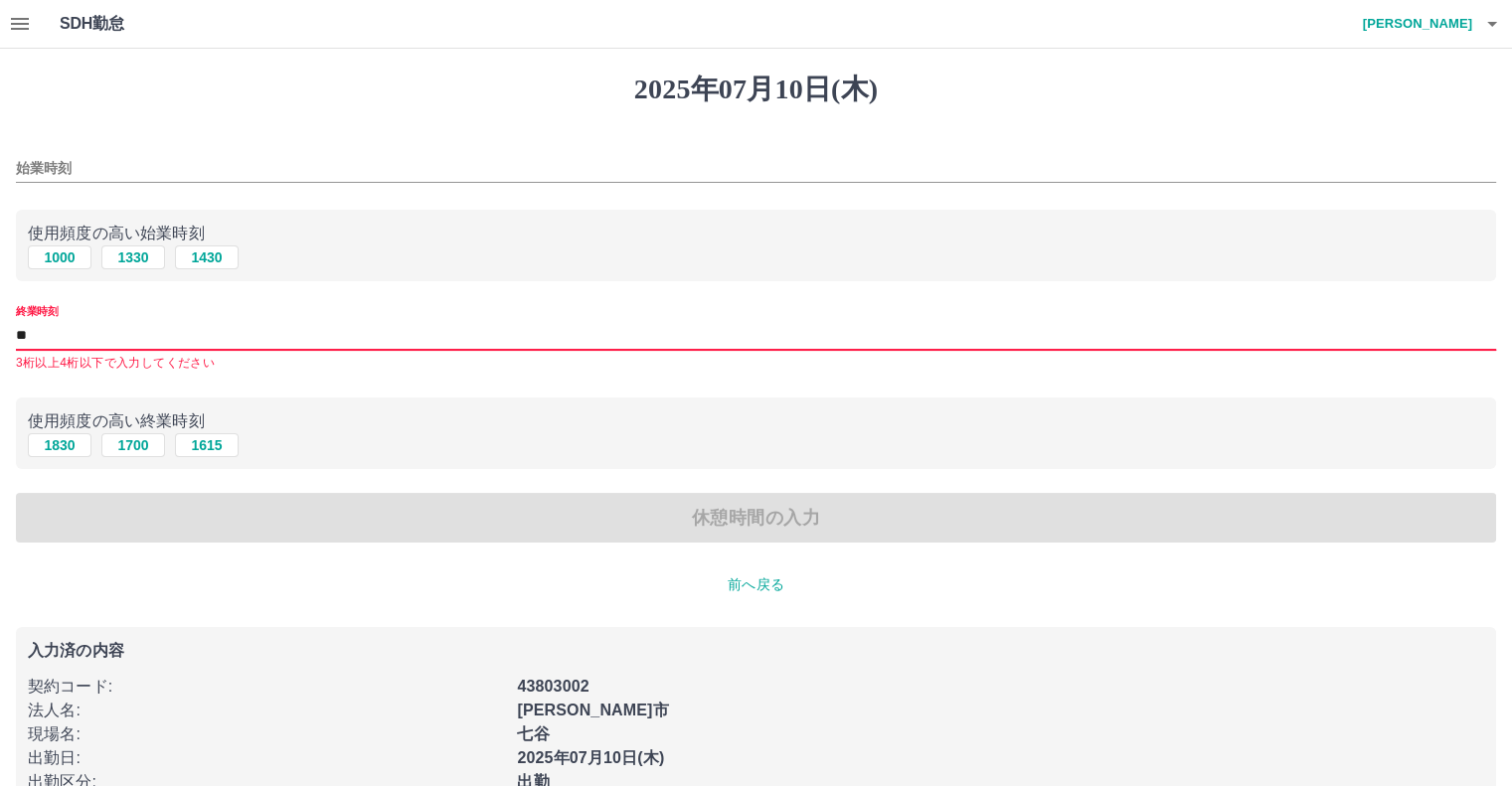 type on "*" 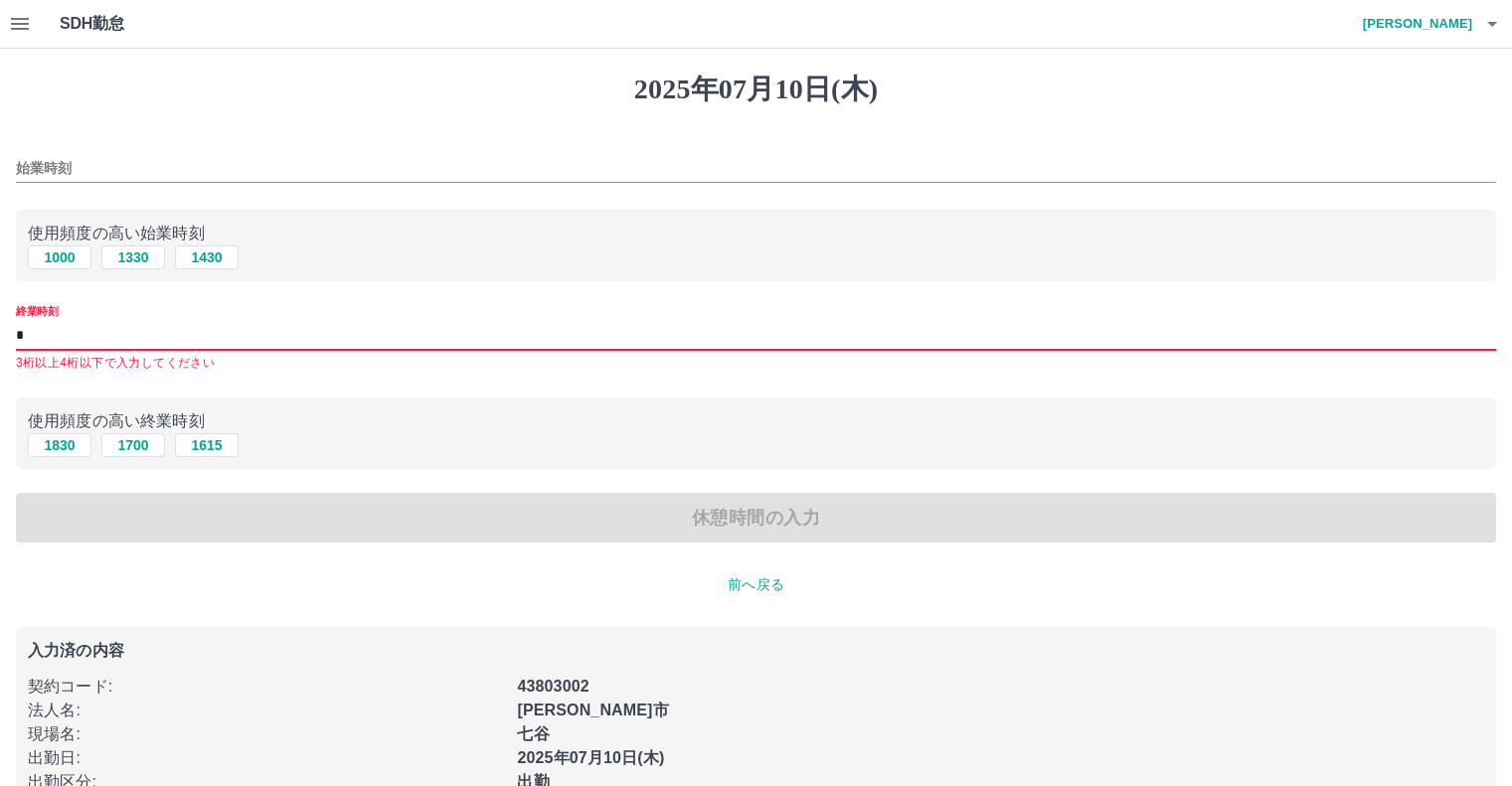 type 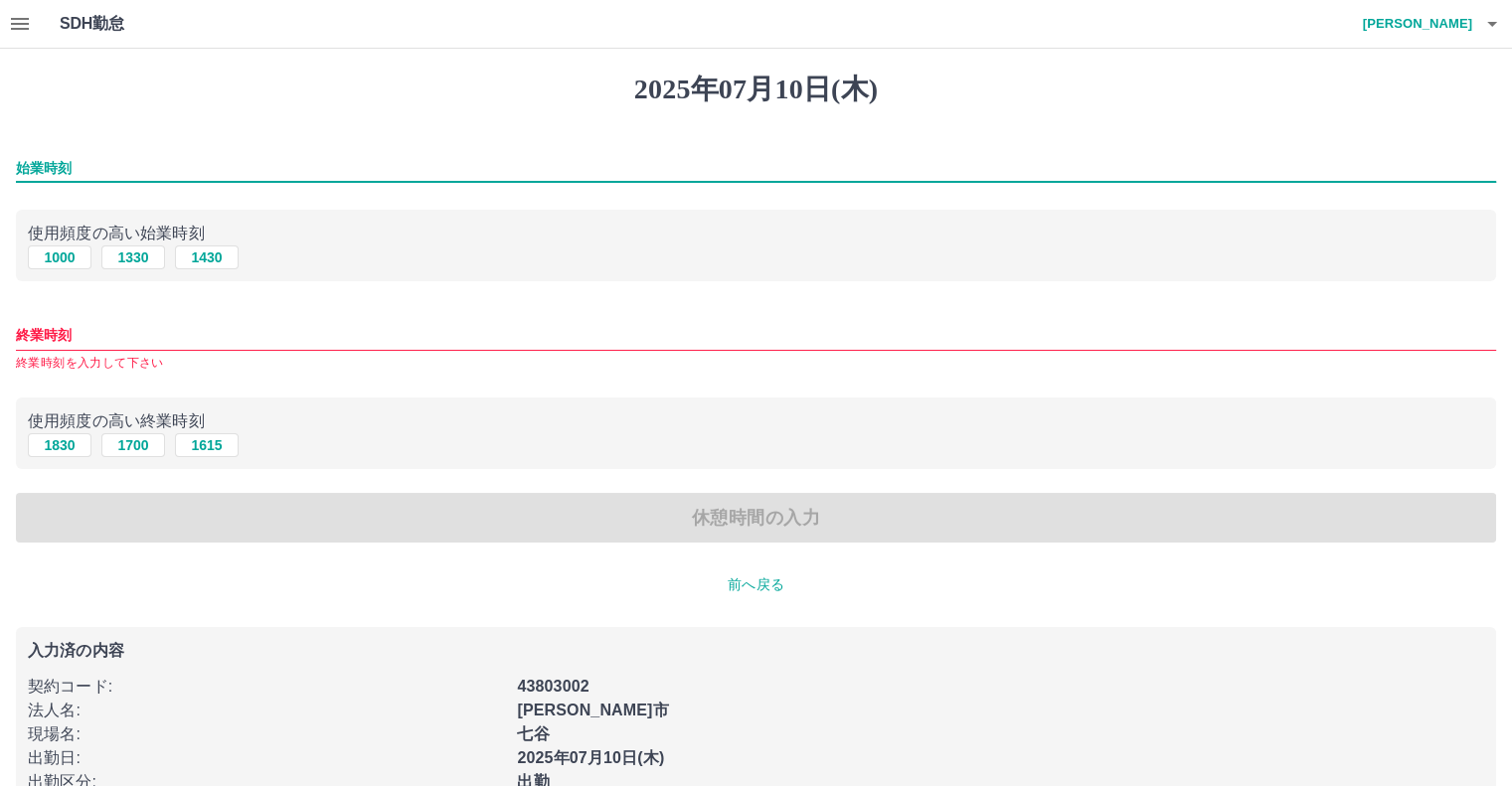 click on "始業時刻" at bounding box center (756, 168) 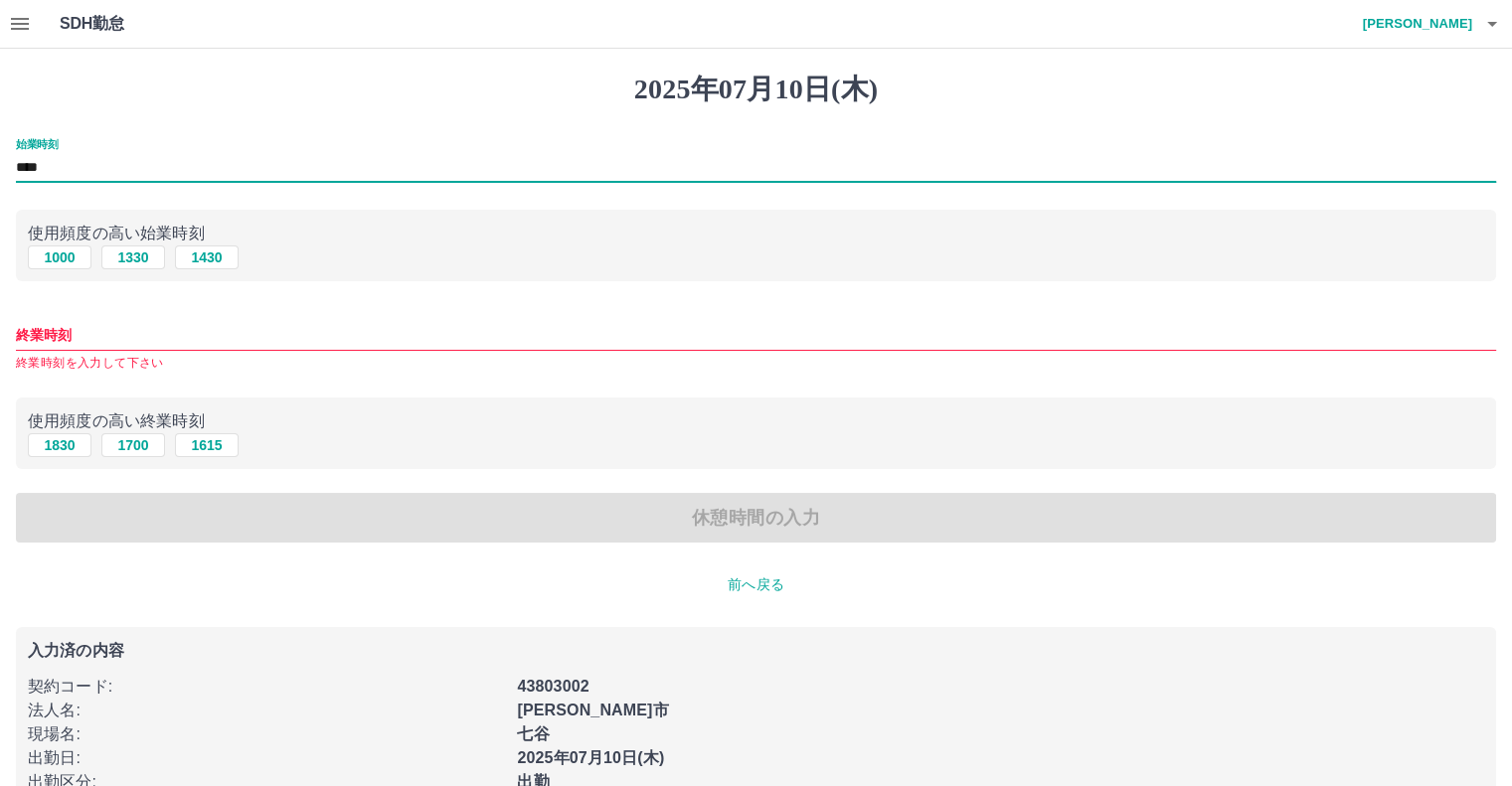 type on "****" 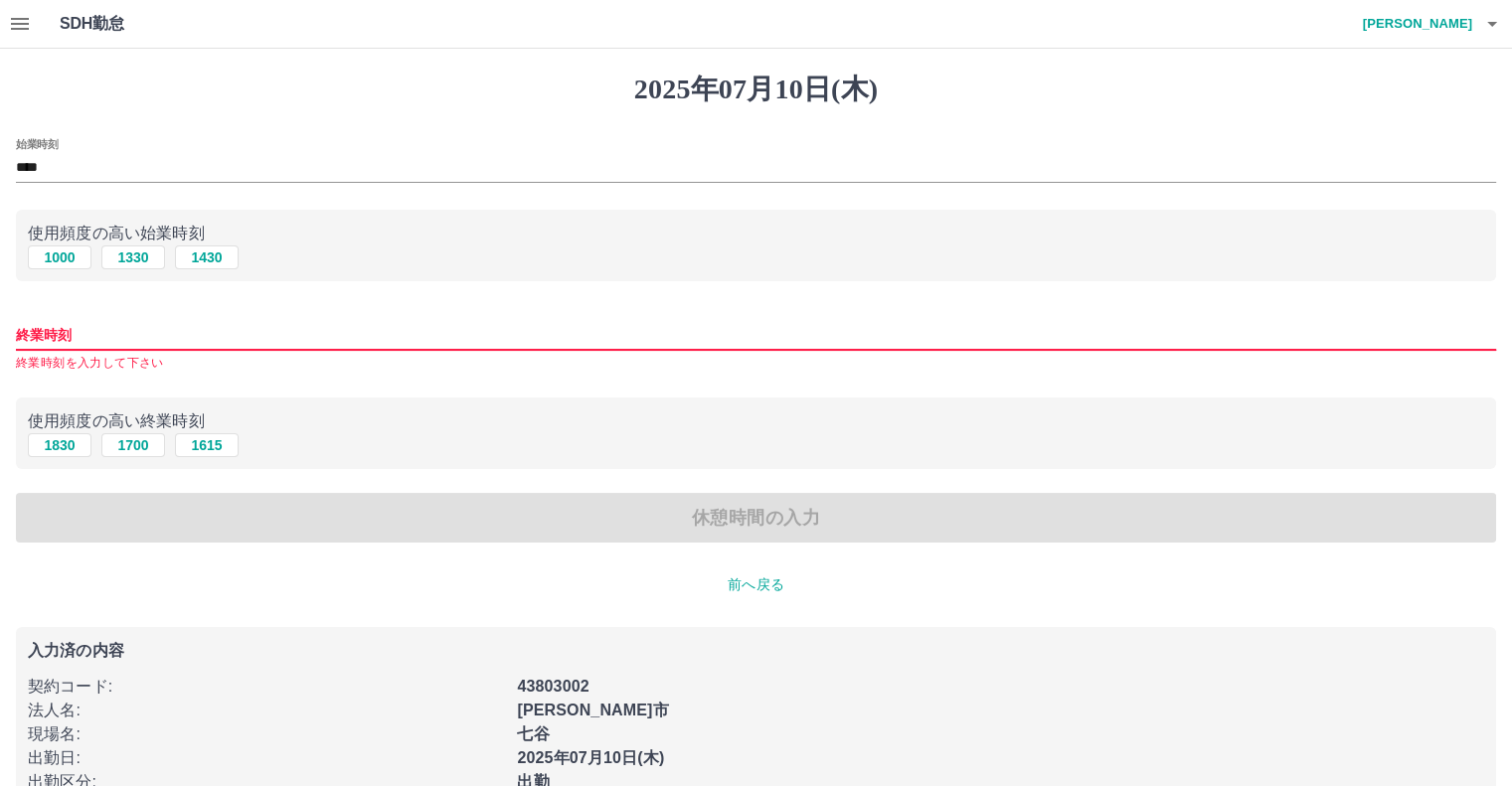 type on "****" 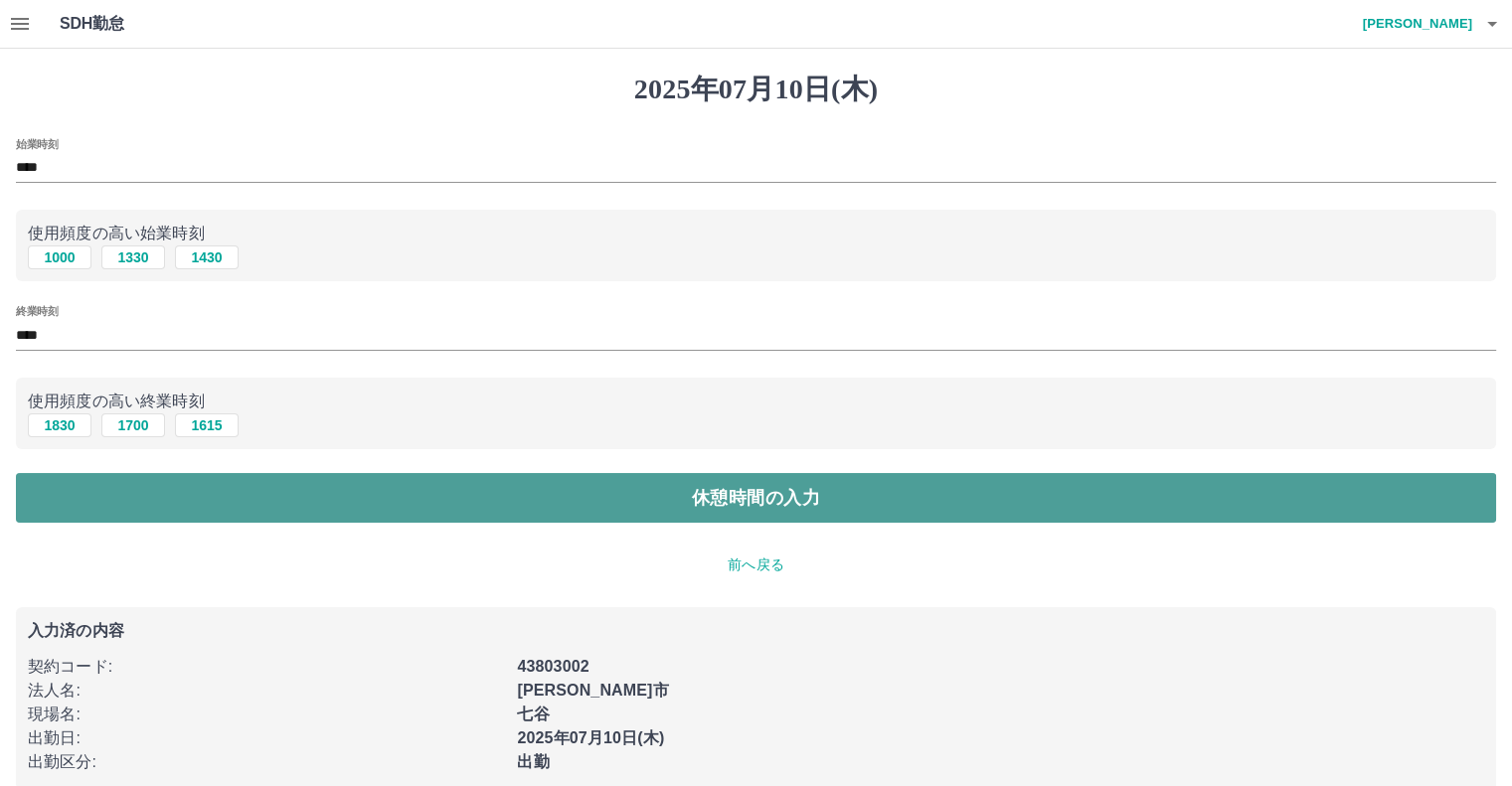 click on "休憩時間の入力" at bounding box center (756, 498) 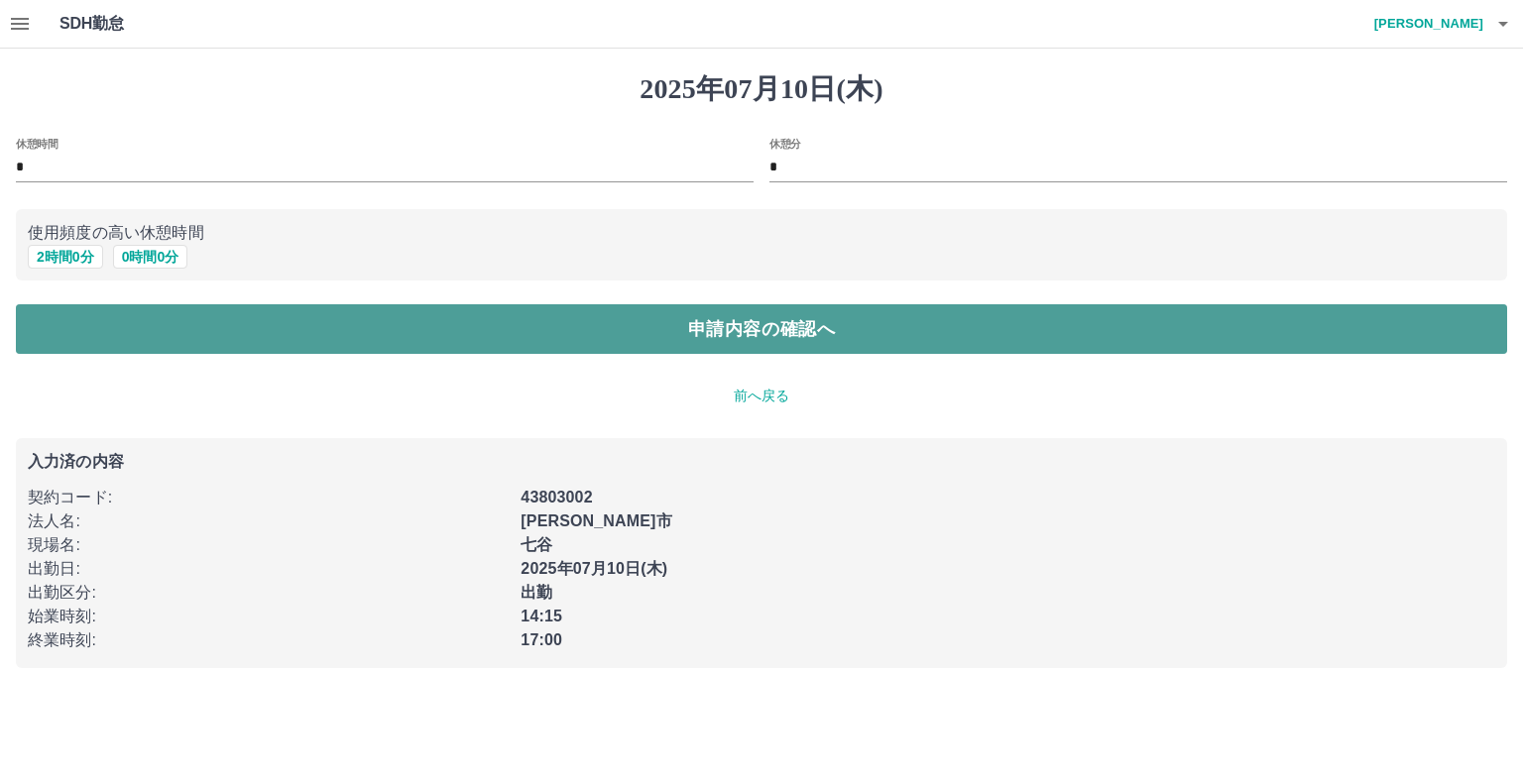 click on "申請内容の確認へ" at bounding box center (762, 329) 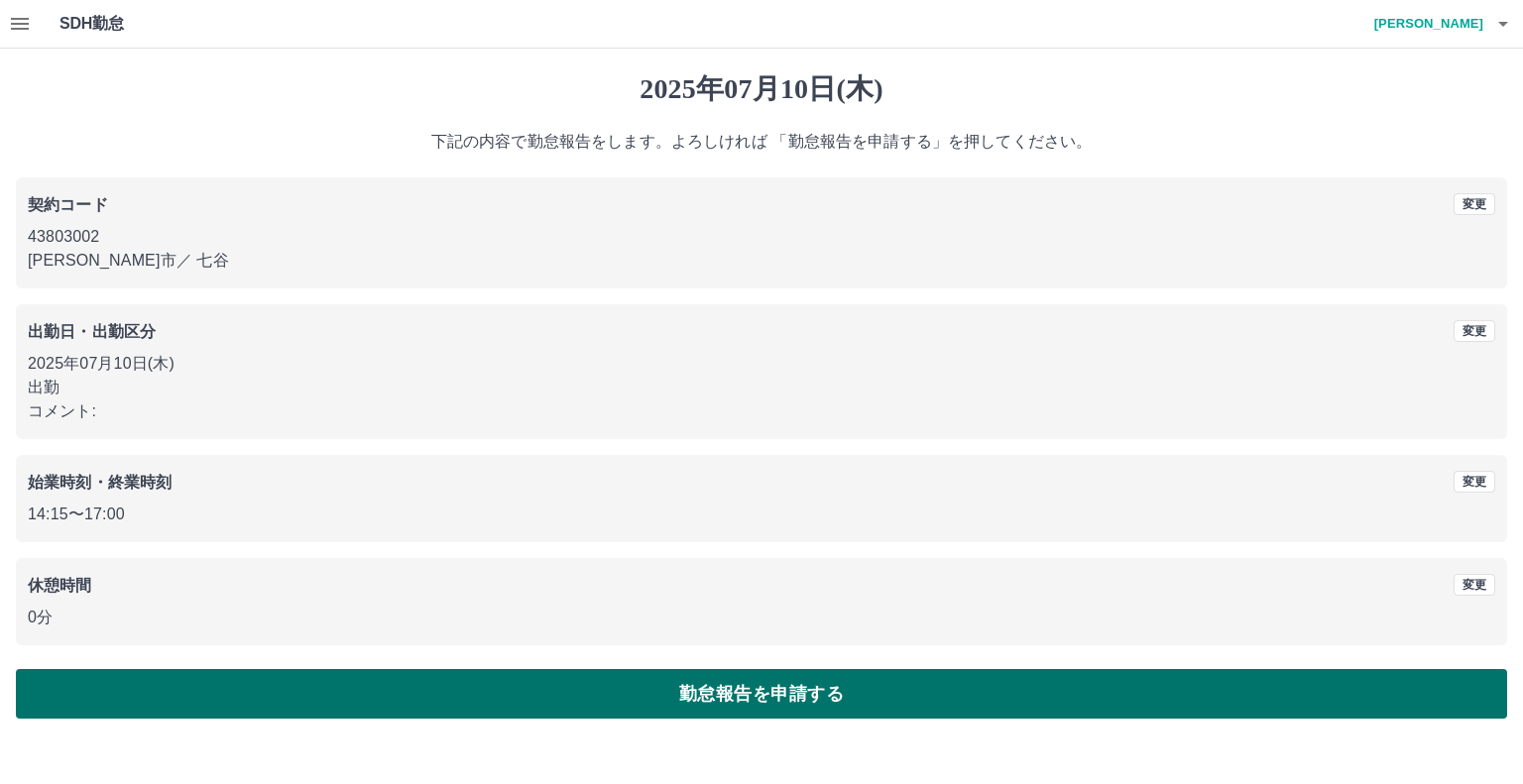 click on "勤怠報告を申請する" at bounding box center (762, 694) 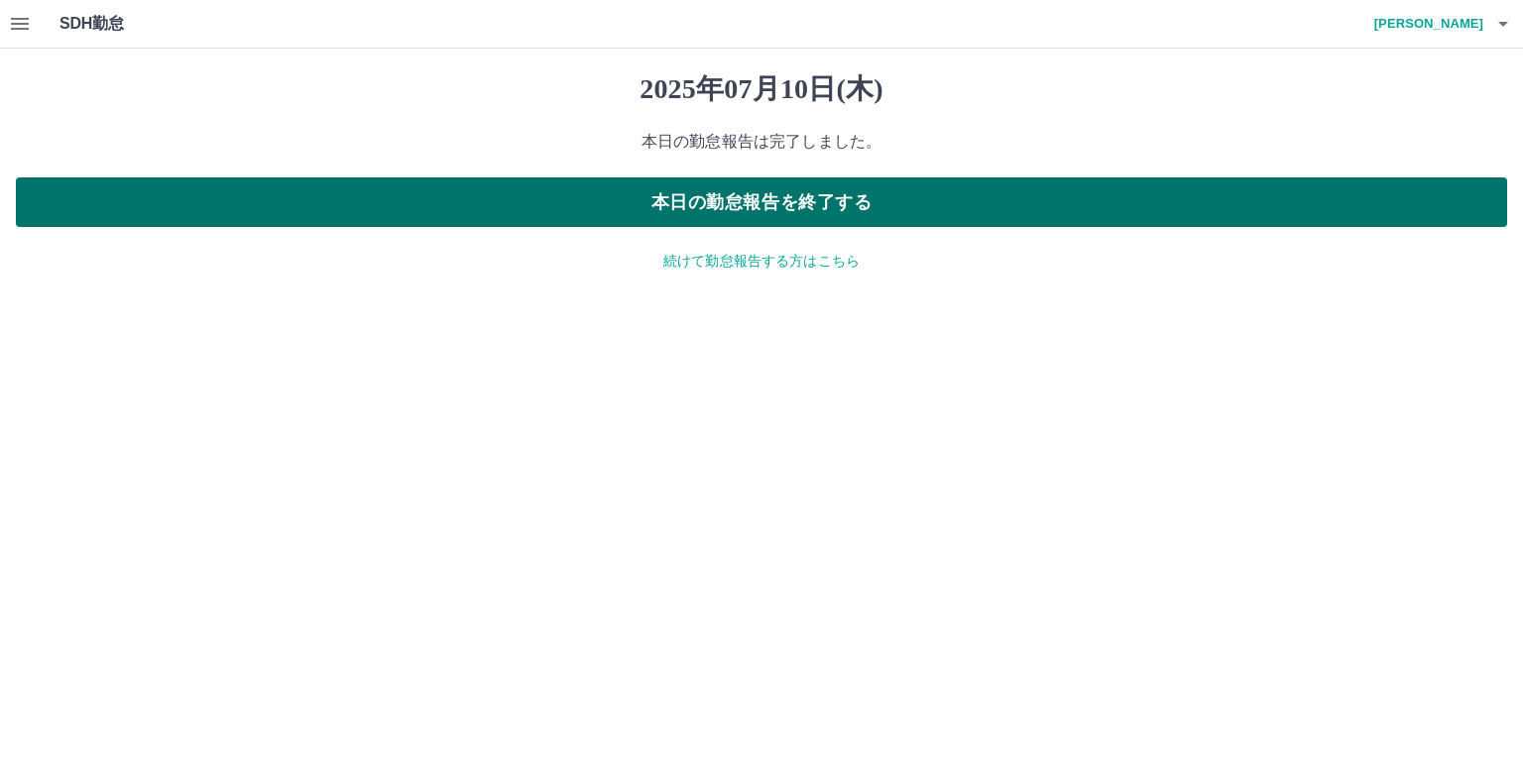 click on "本日の勤怠報告を終了する" at bounding box center [762, 202] 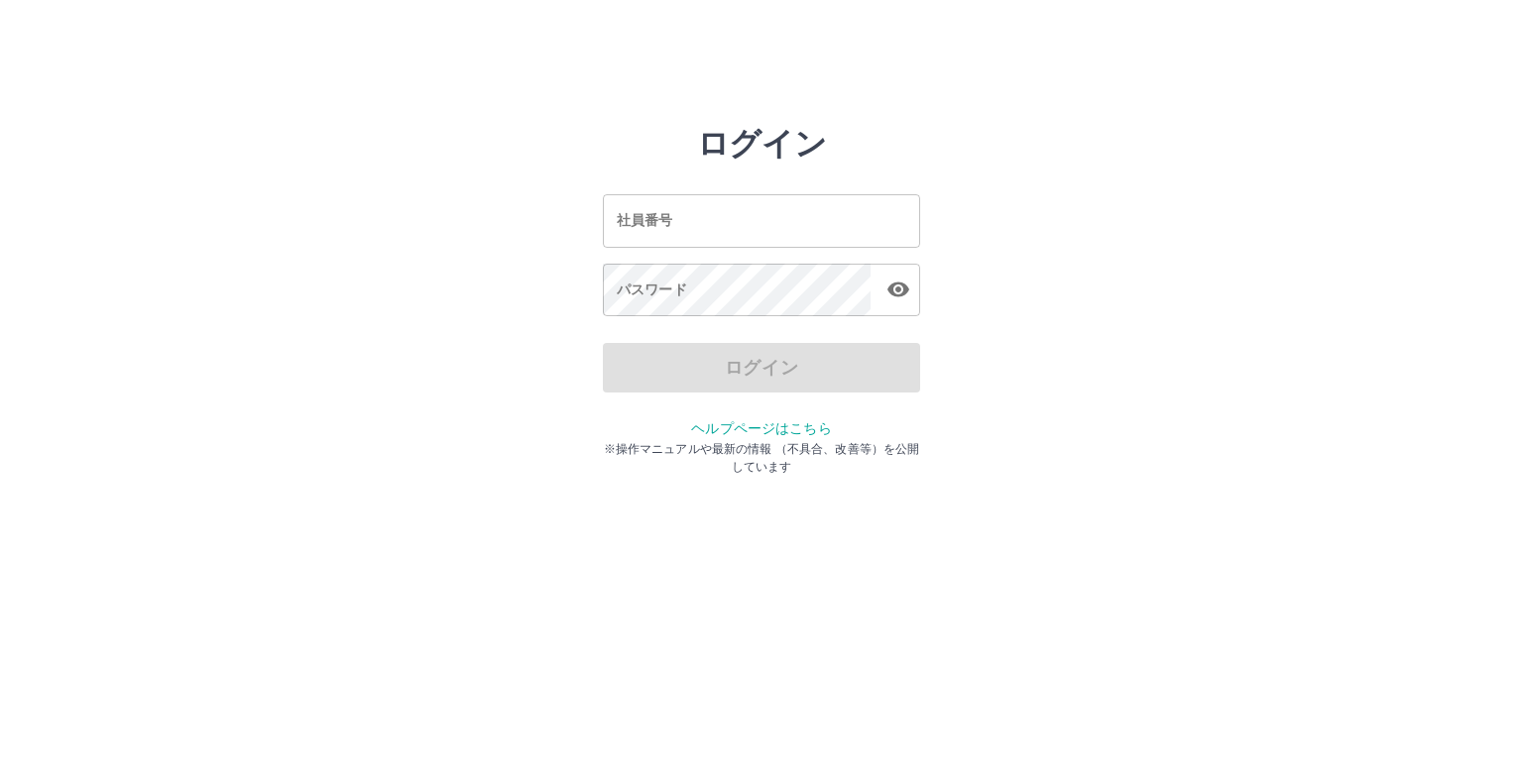 scroll, scrollTop: 0, scrollLeft: 0, axis: both 